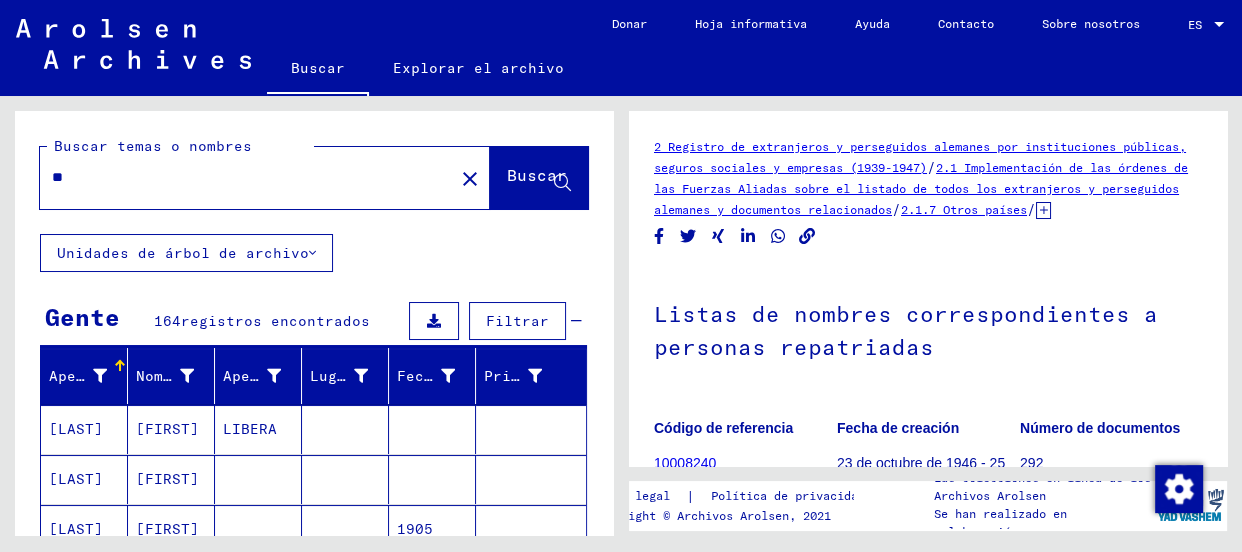 scroll, scrollTop: 0, scrollLeft: 0, axis: both 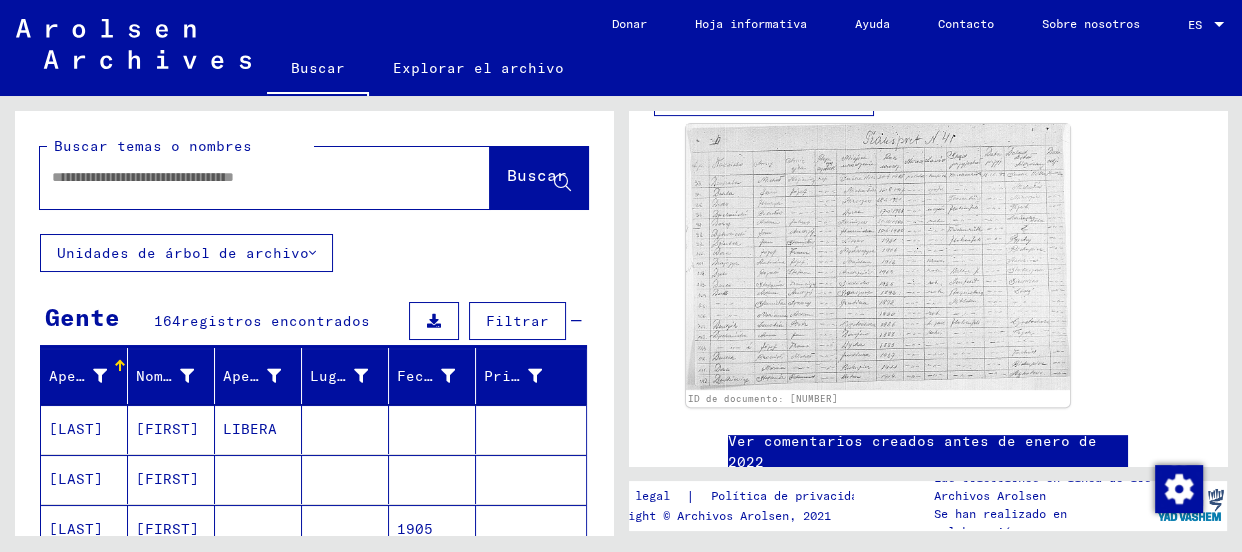 type 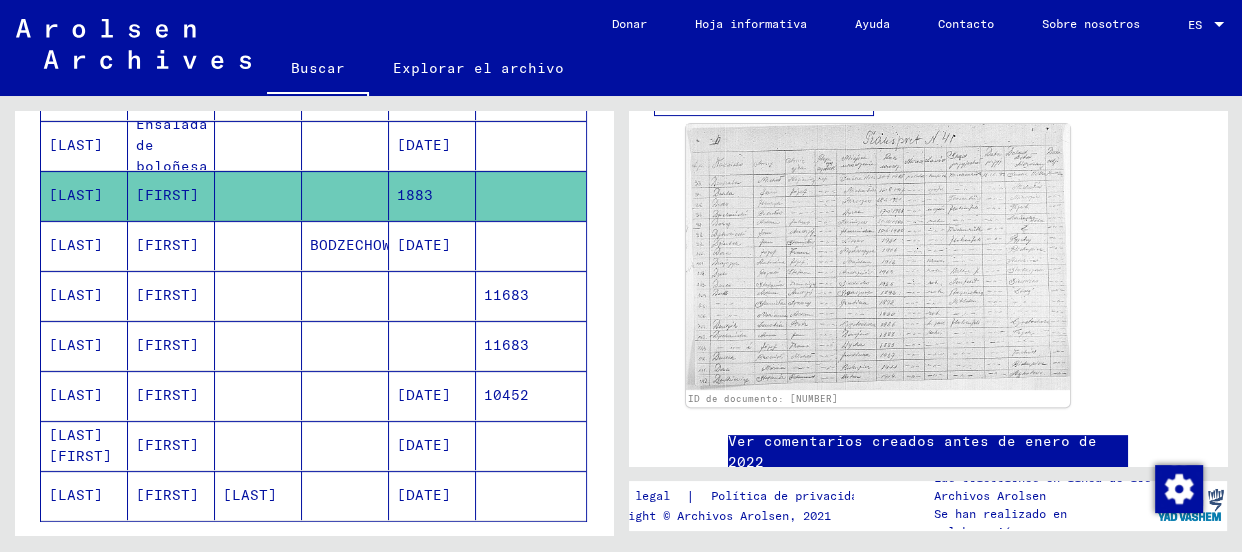scroll, scrollTop: 700, scrollLeft: 0, axis: vertical 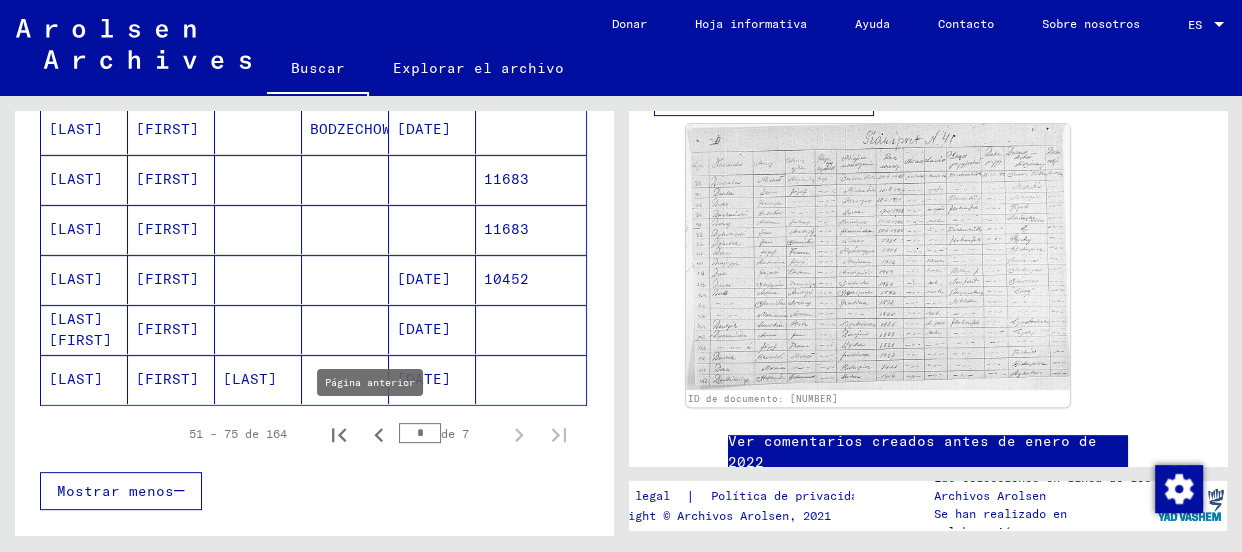 click 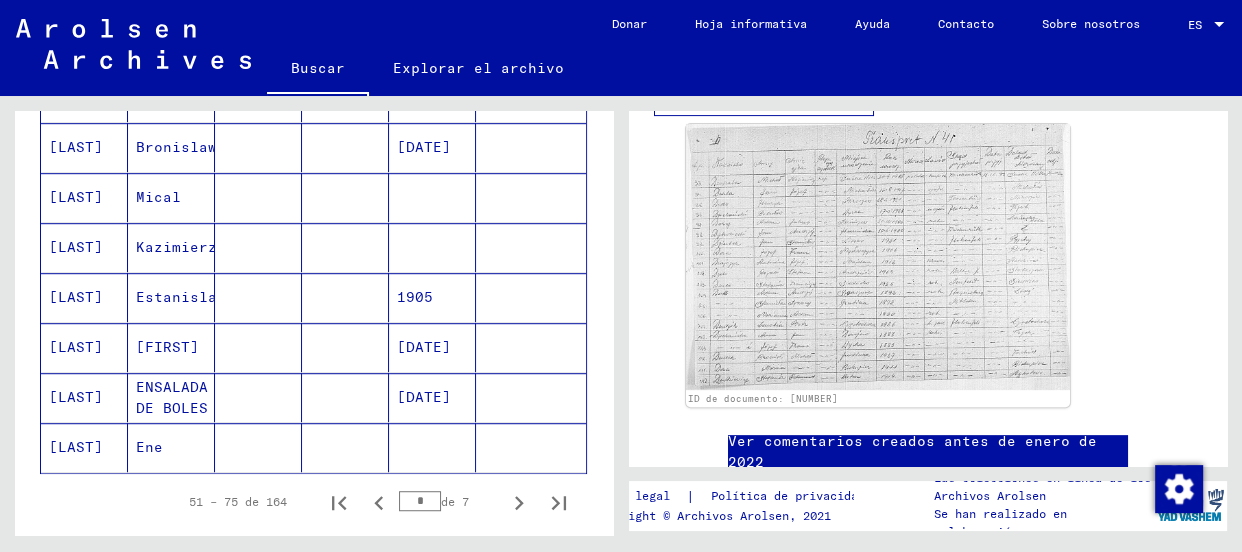 scroll, scrollTop: 1193, scrollLeft: 0, axis: vertical 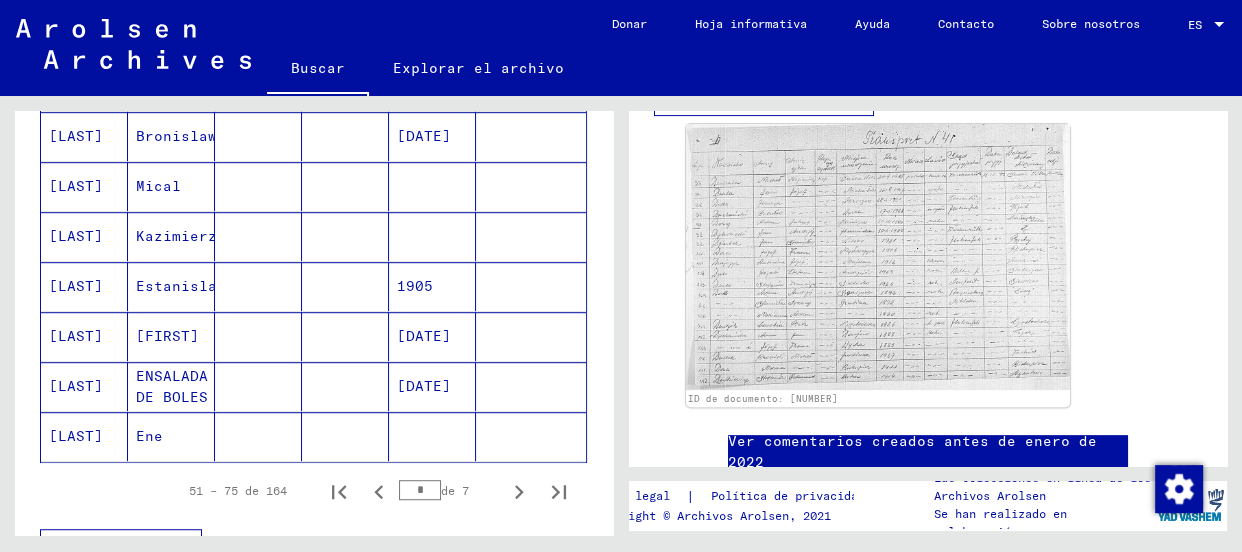 click on "[LAST]" 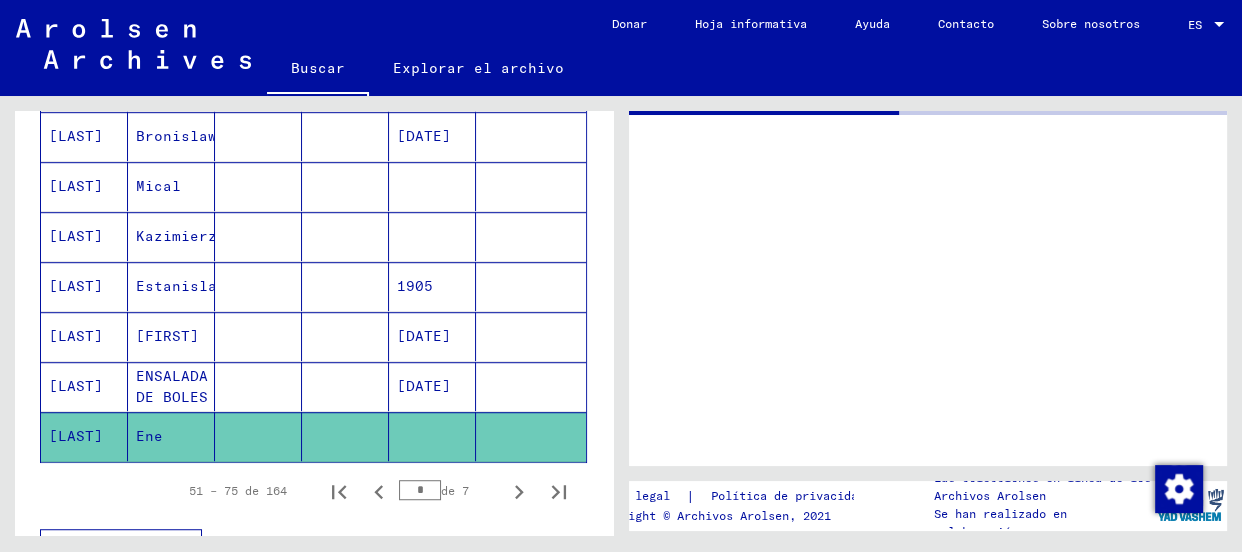 scroll, scrollTop: 0, scrollLeft: 0, axis: both 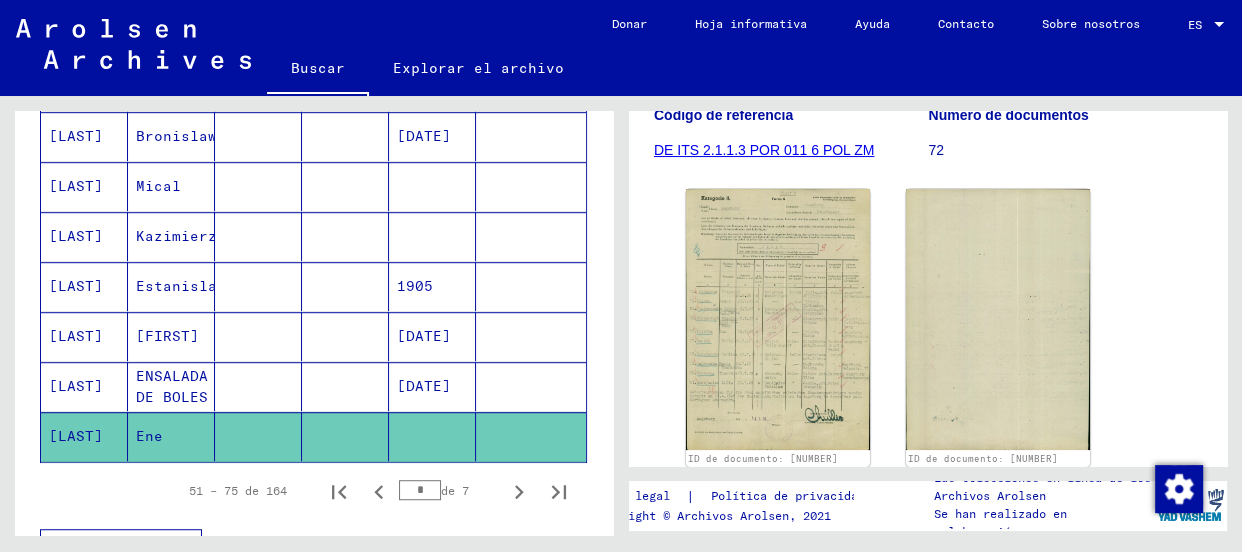 click 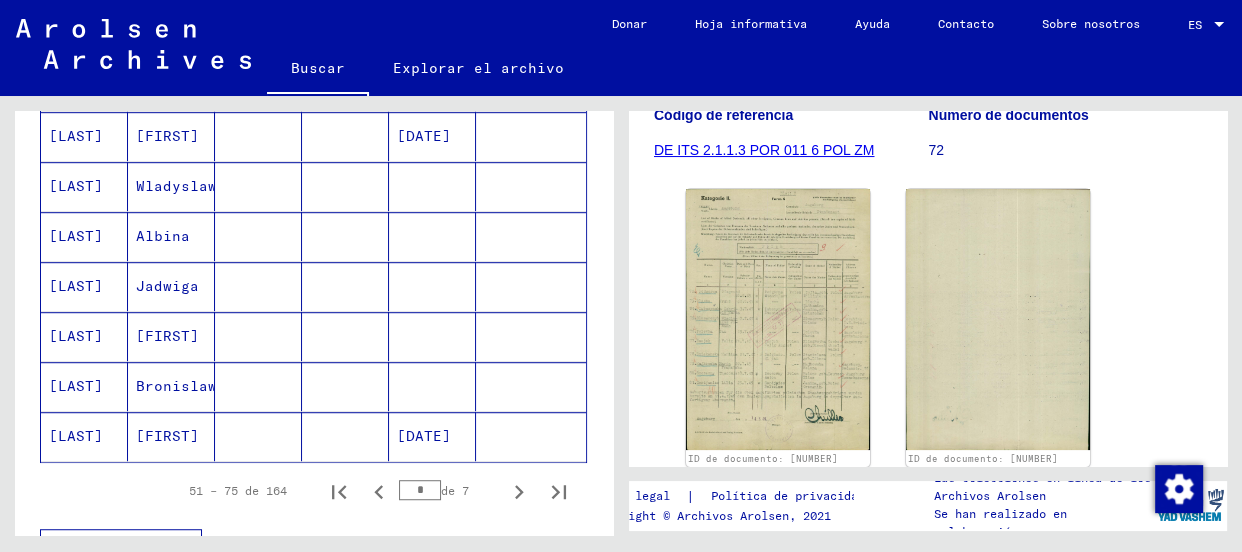 scroll, scrollTop: 0, scrollLeft: 0, axis: both 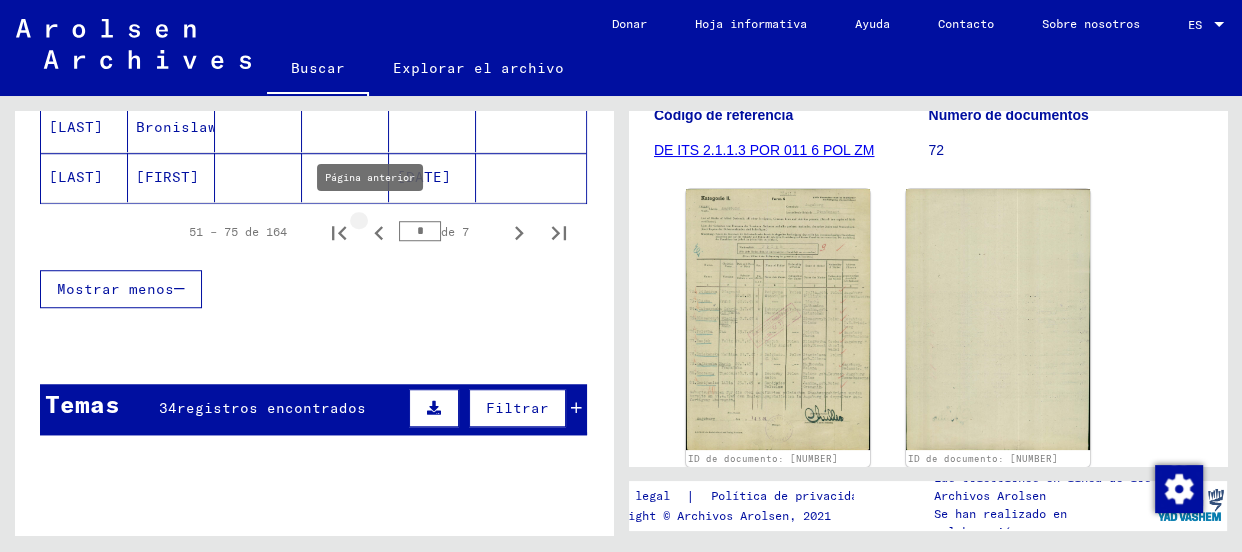 click 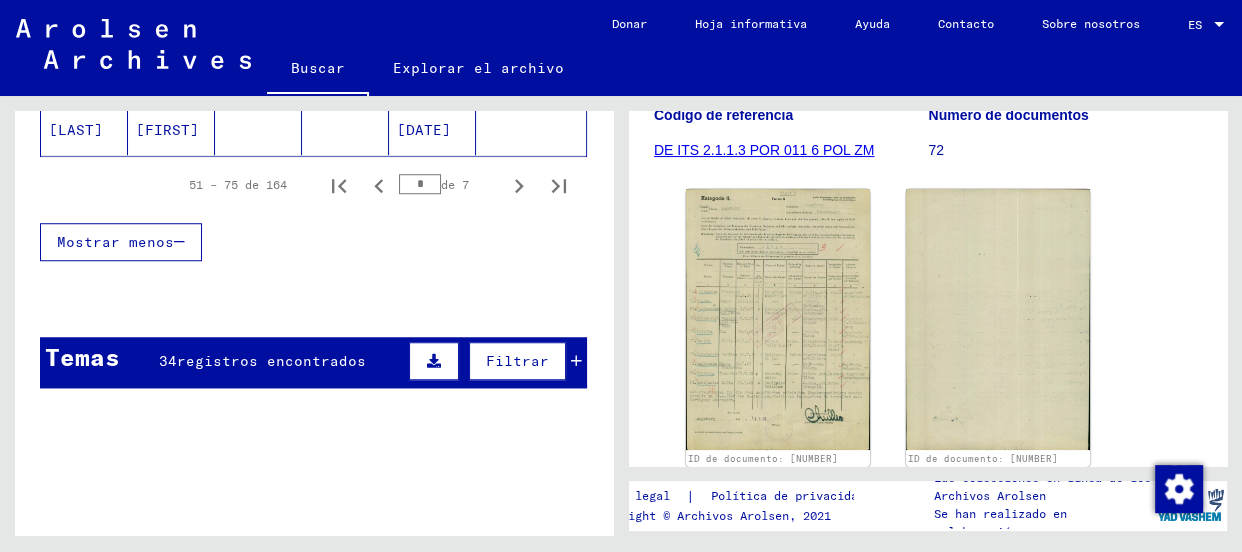 scroll, scrollTop: 1385, scrollLeft: 0, axis: vertical 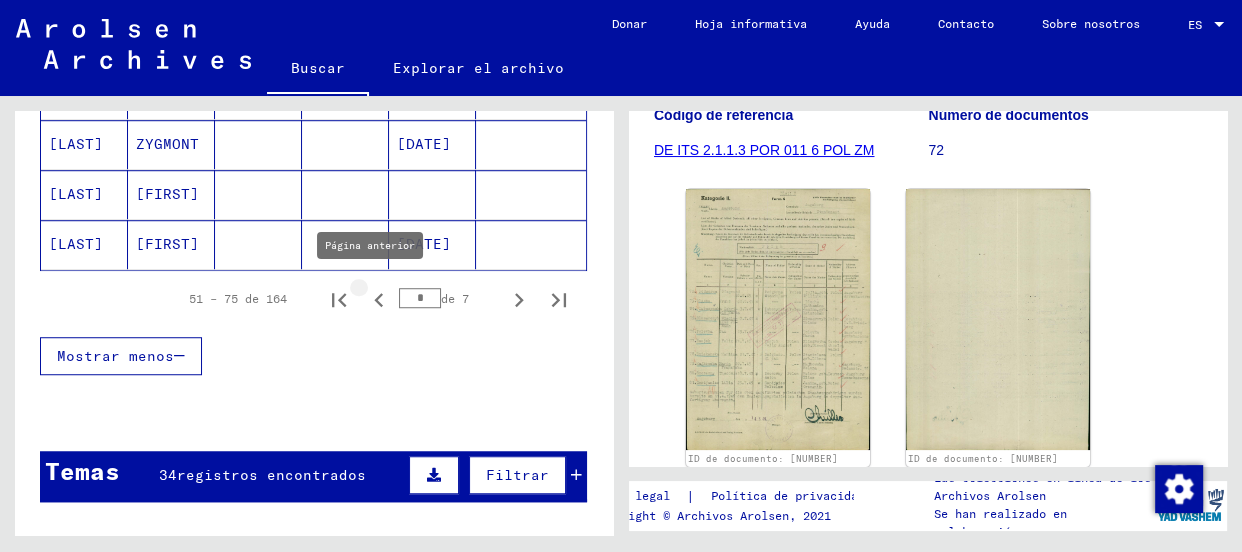 click 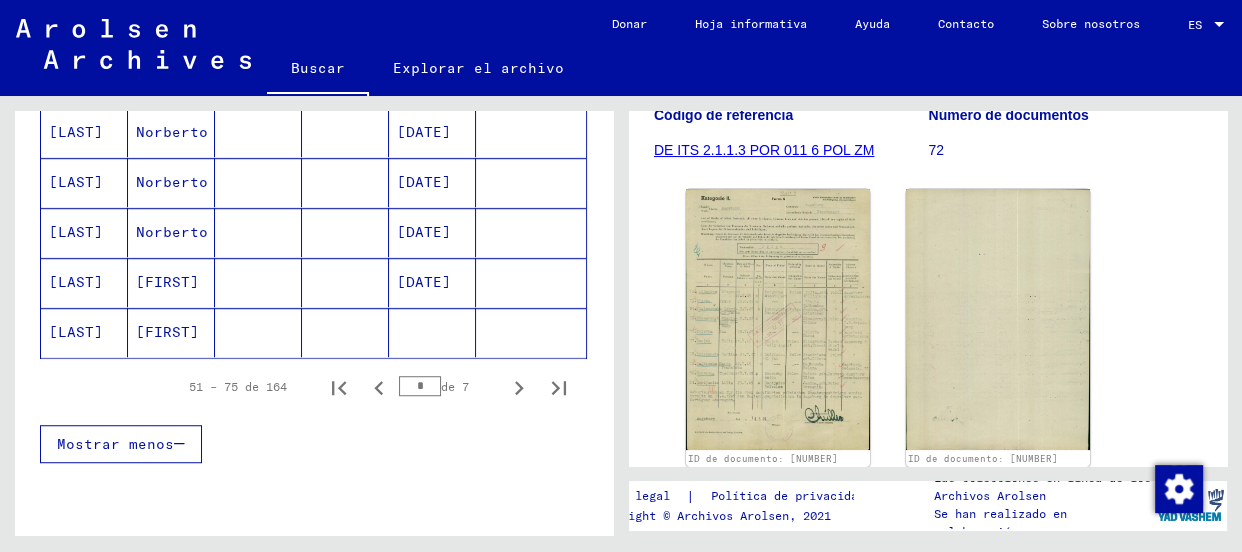 scroll, scrollTop: 1307, scrollLeft: 0, axis: vertical 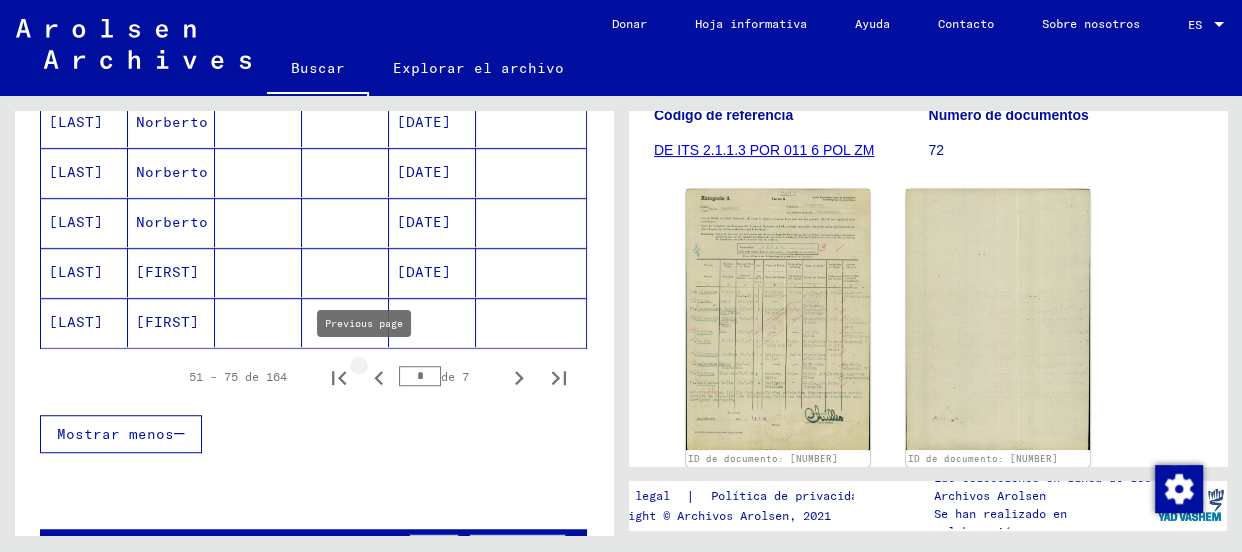 click 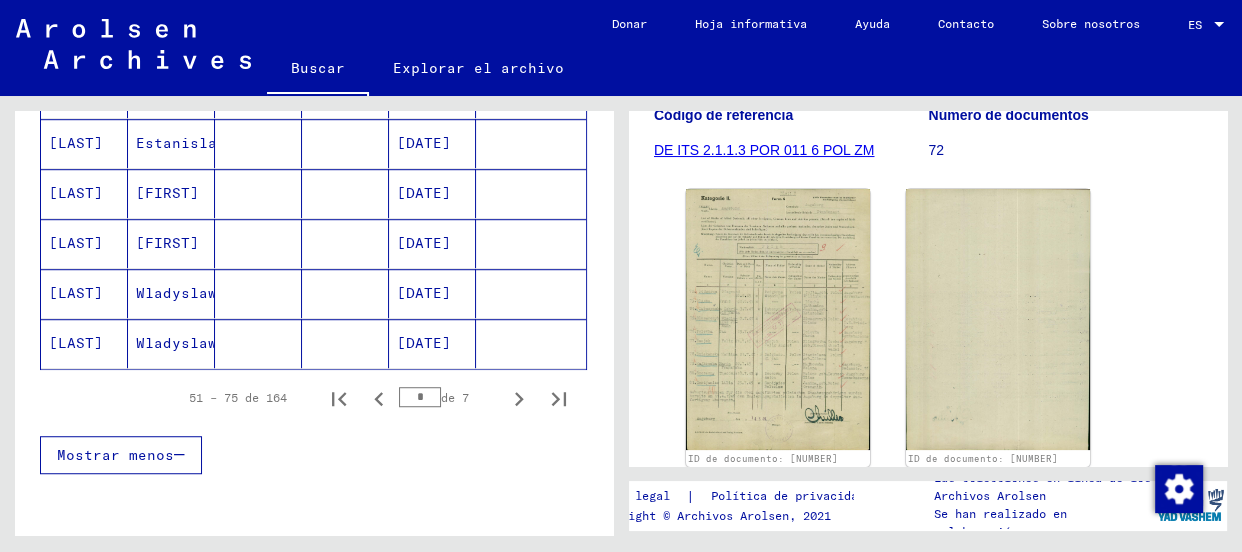 scroll, scrollTop: 1301, scrollLeft: 0, axis: vertical 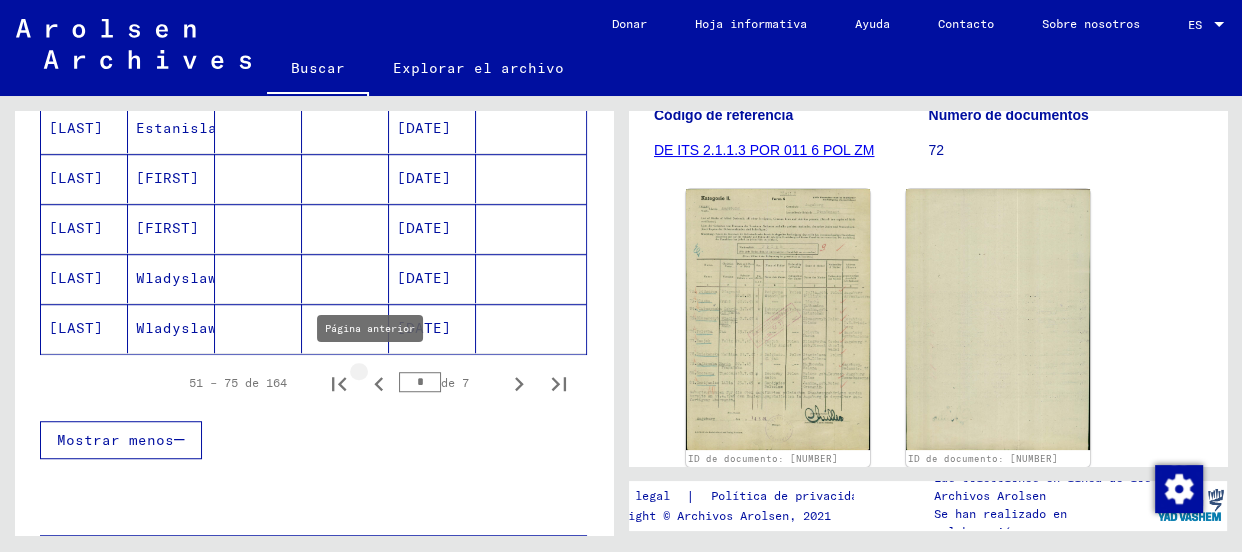 click 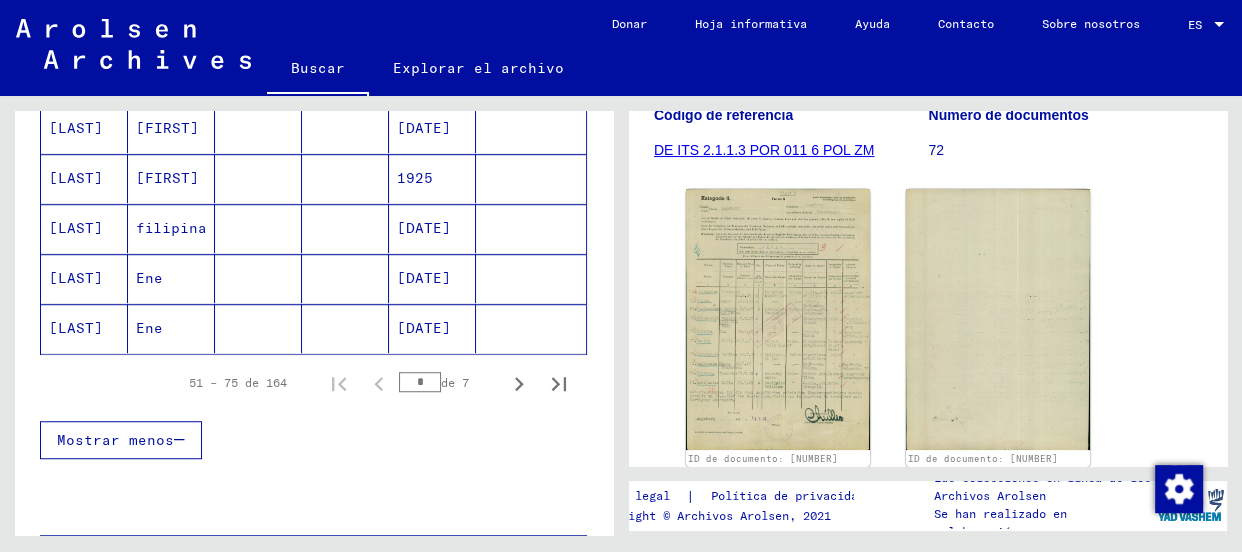 click on "[LAST]" at bounding box center [76, 328] 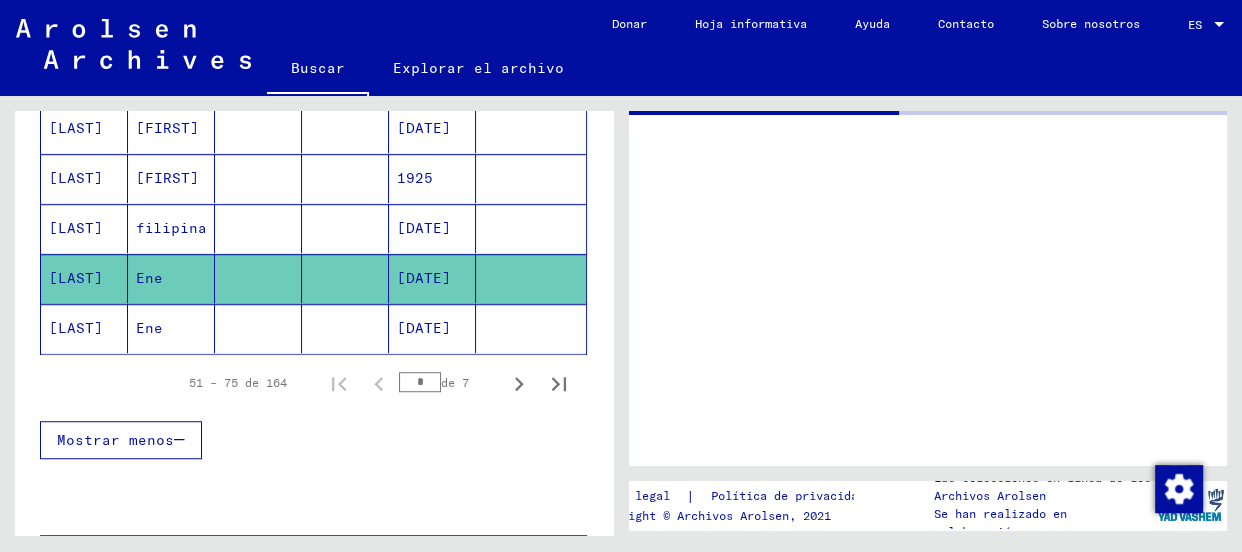 scroll, scrollTop: 0, scrollLeft: 0, axis: both 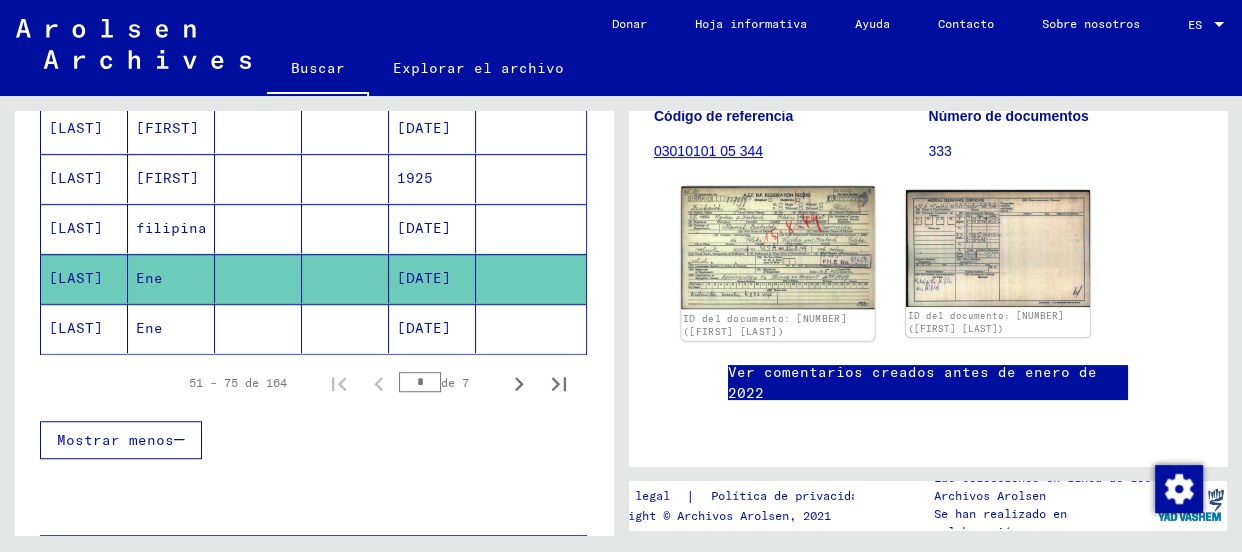 click 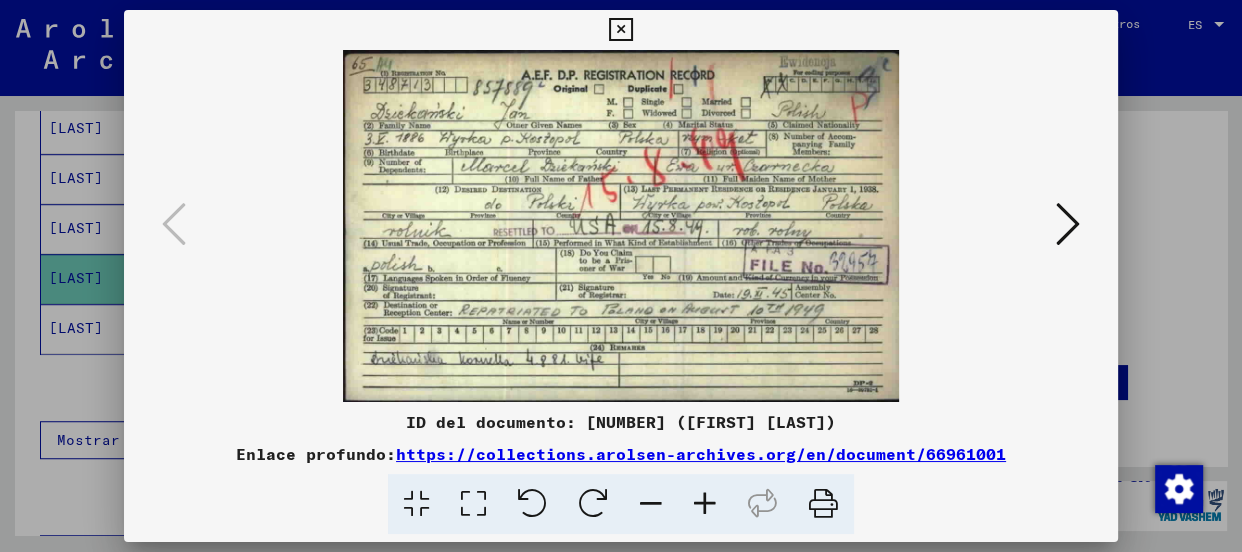 click at bounding box center [705, 504] 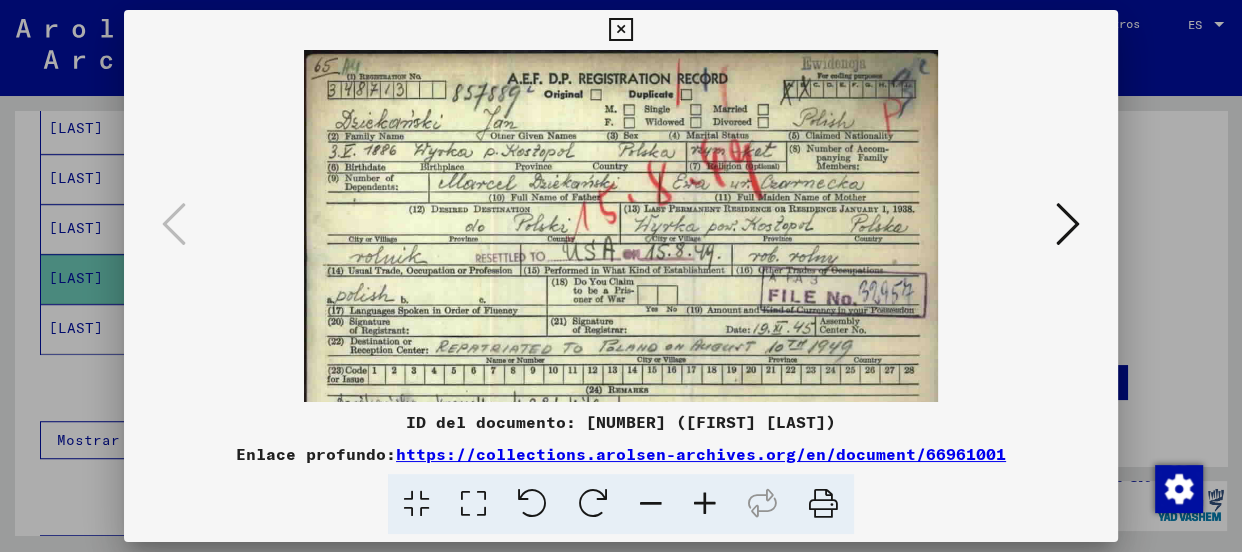 scroll, scrollTop: 50, scrollLeft: 0, axis: vertical 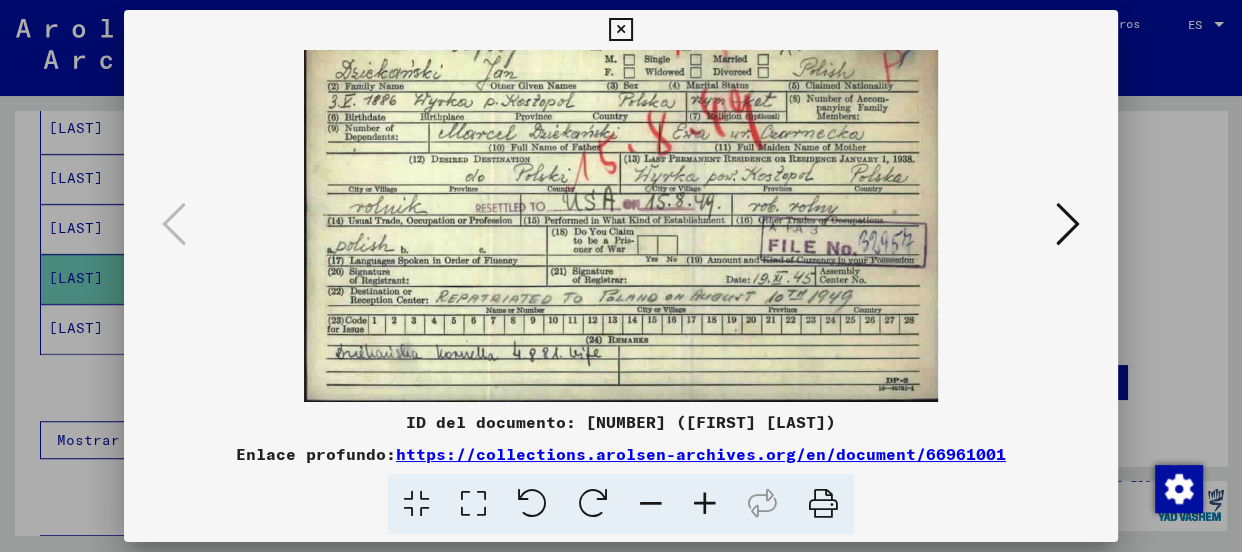 drag, startPoint x: 754, startPoint y: 287, endPoint x: 762, endPoint y: 180, distance: 107.298645 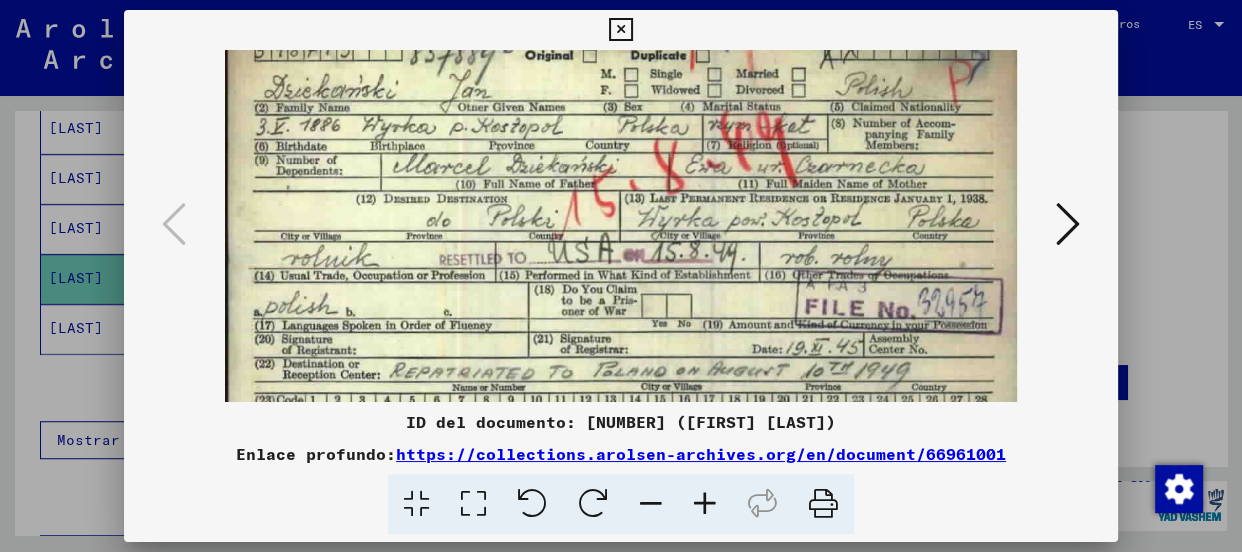 click at bounding box center [705, 504] 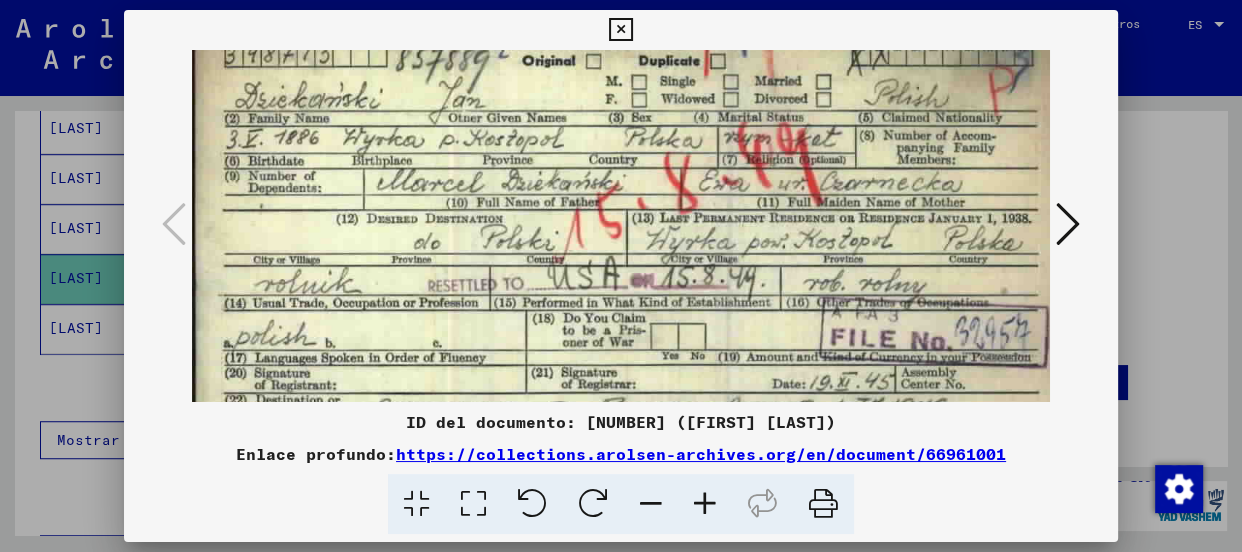 click at bounding box center [705, 504] 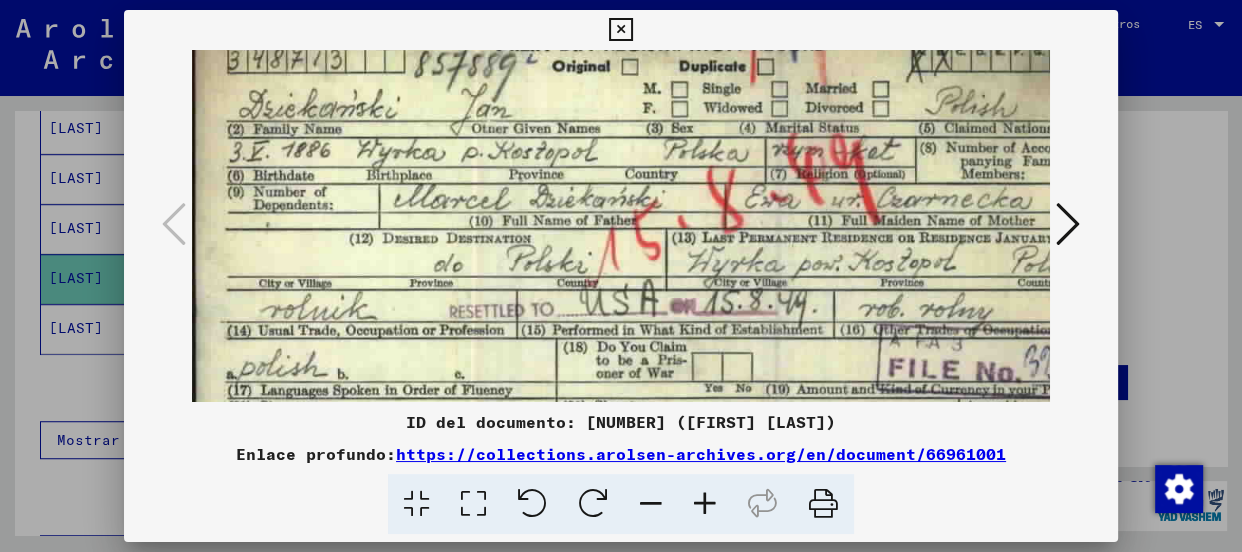 click at bounding box center (705, 504) 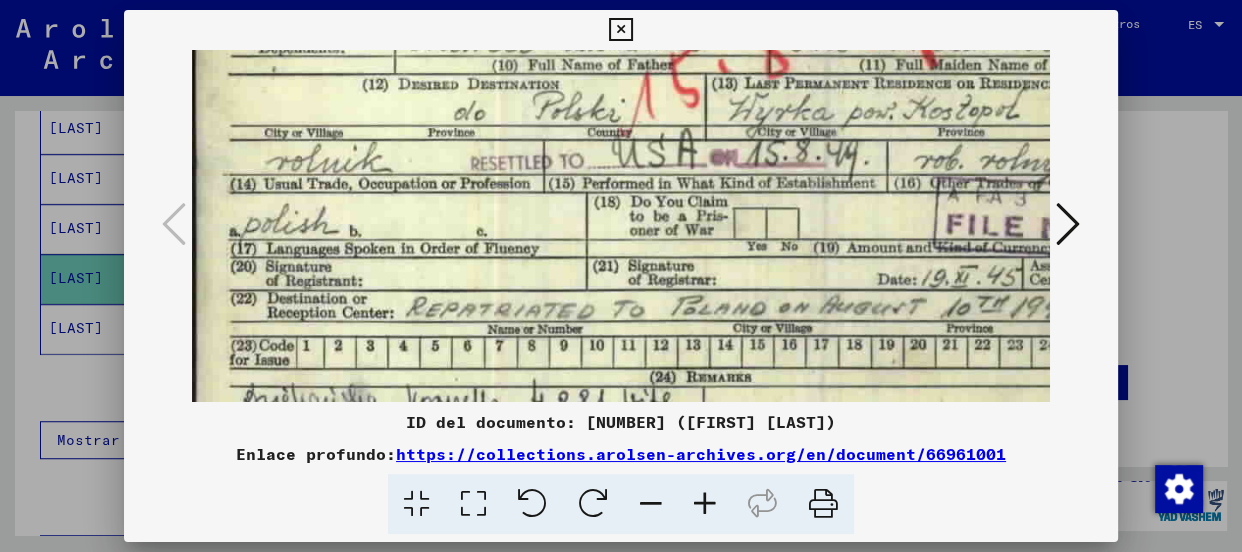 drag, startPoint x: 617, startPoint y: 259, endPoint x: 659, endPoint y: 84, distance: 179.96944 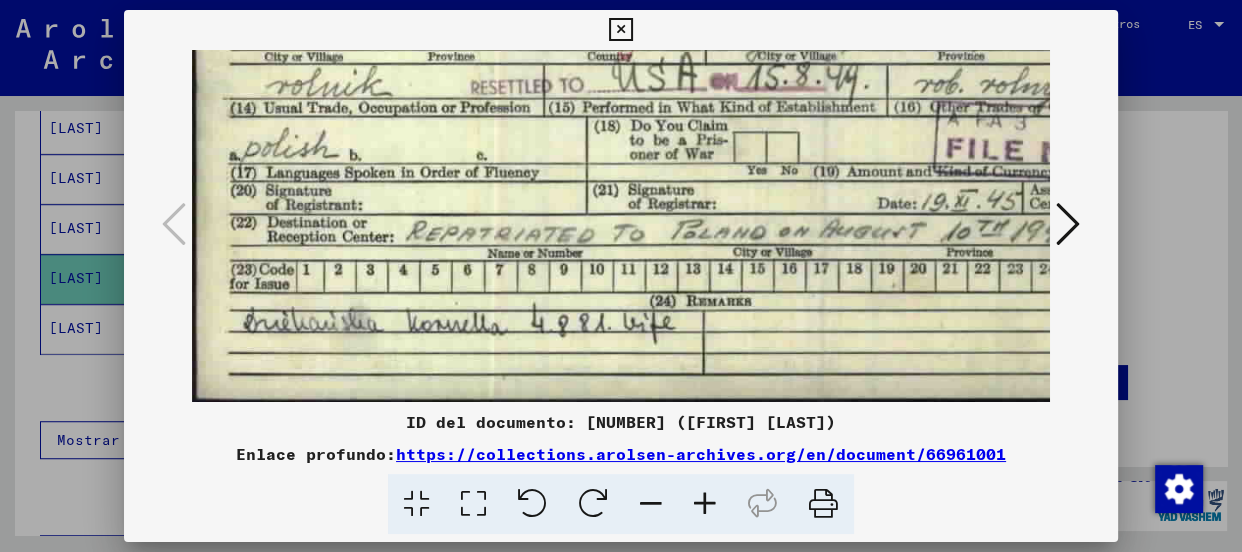 drag, startPoint x: 668, startPoint y: 124, endPoint x: 670, endPoint y: 109, distance: 15.132746 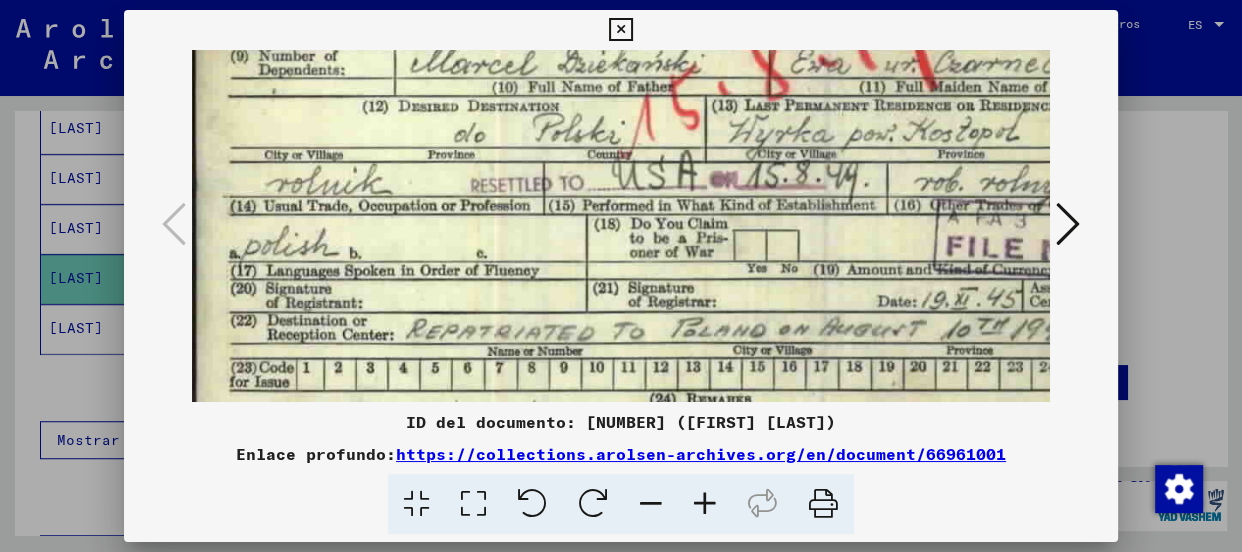 scroll, scrollTop: 200, scrollLeft: 0, axis: vertical 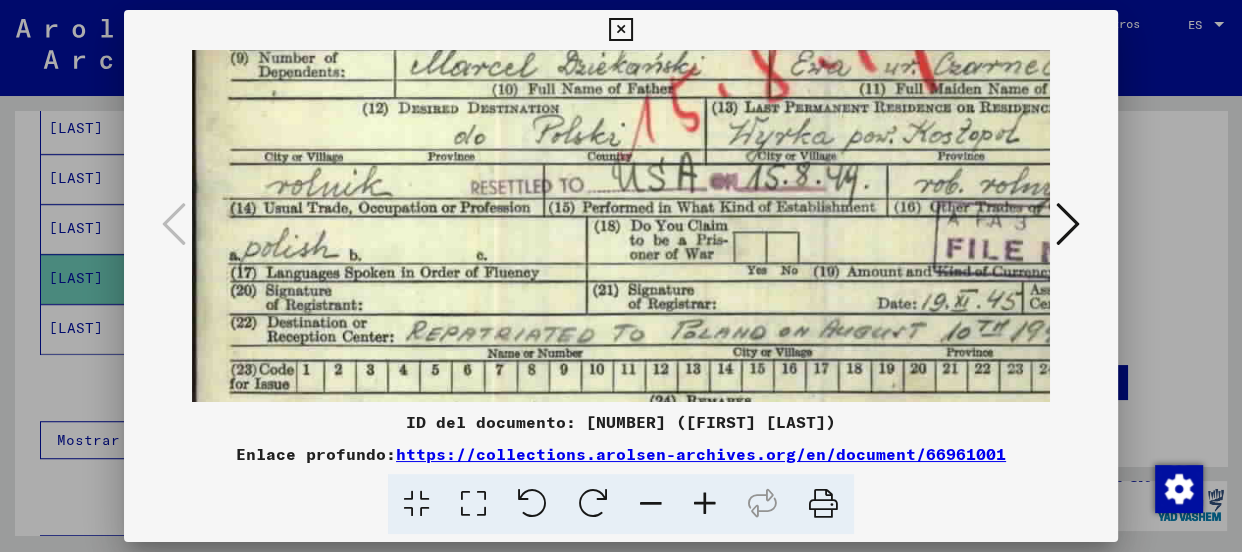 drag, startPoint x: 851, startPoint y: 185, endPoint x: 859, endPoint y: 288, distance: 103.31021 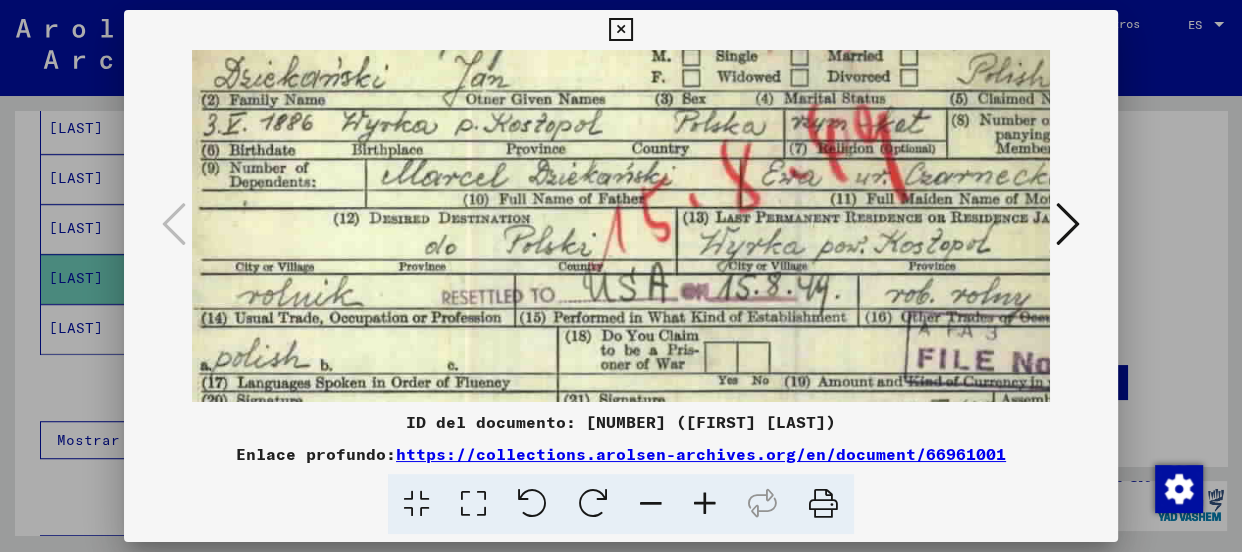drag, startPoint x: 852, startPoint y: 195, endPoint x: 821, endPoint y: 305, distance: 114.28473 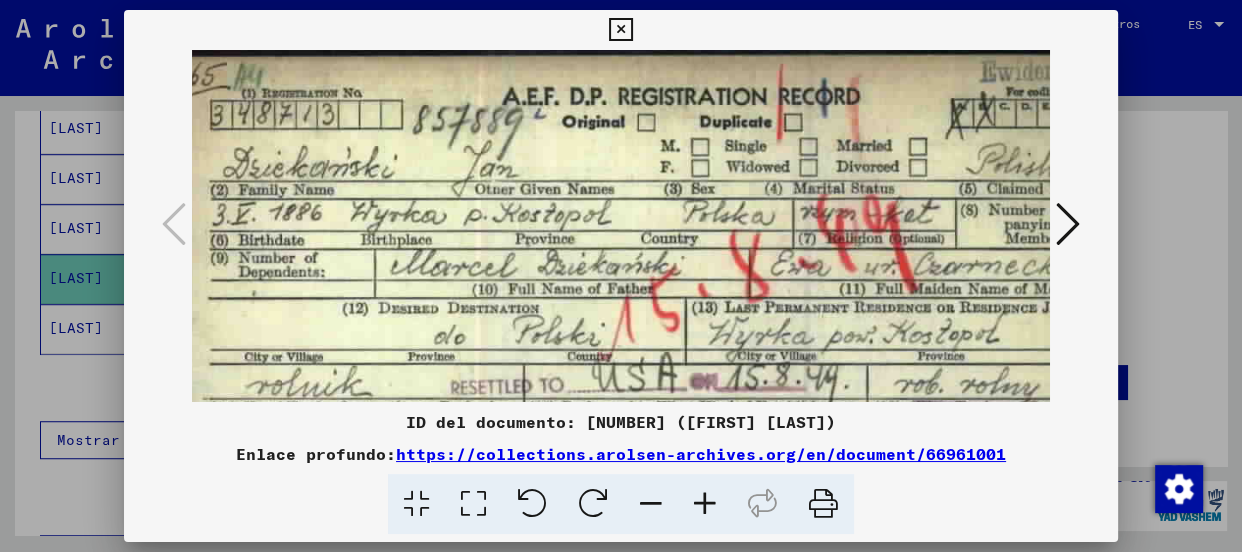 drag, startPoint x: 823, startPoint y: 198, endPoint x: 832, endPoint y: 290, distance: 92.43917 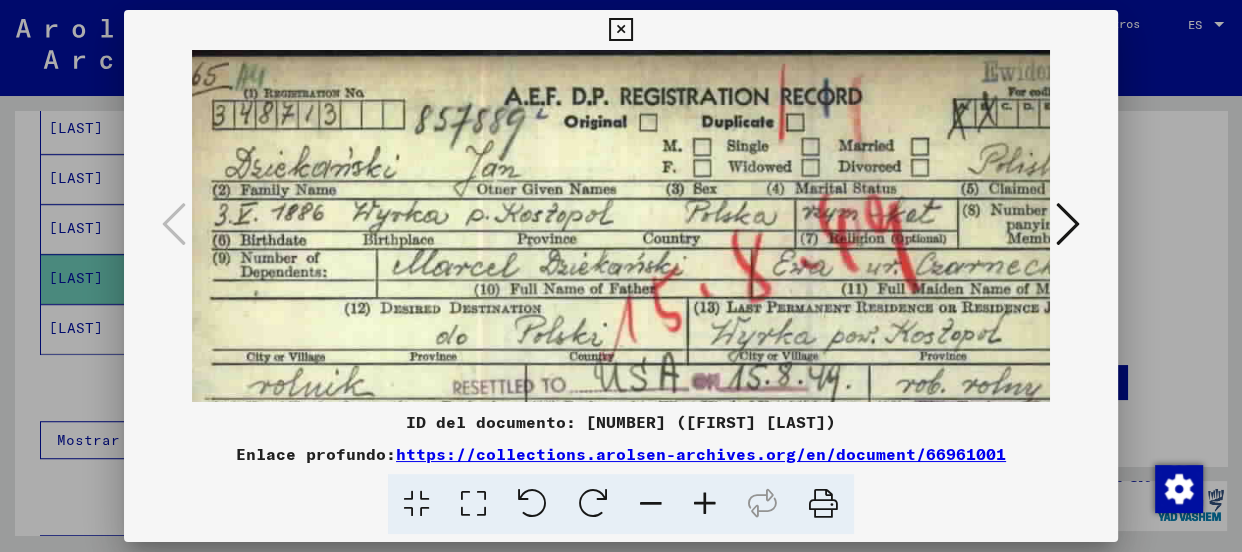 drag, startPoint x: 830, startPoint y: 218, endPoint x: 833, endPoint y: 302, distance: 84.05355 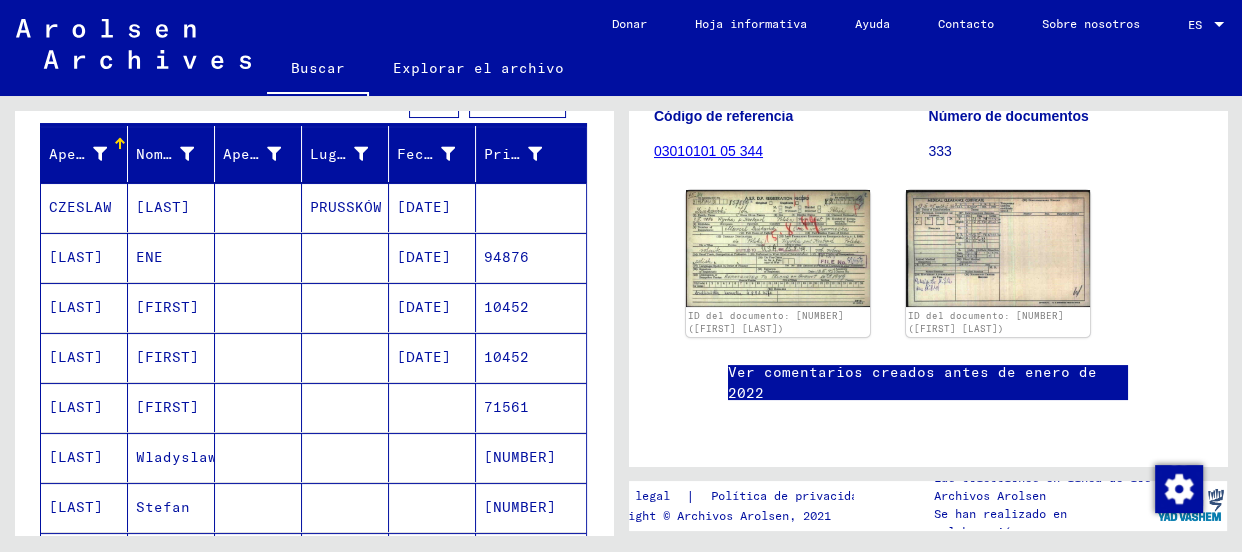 scroll, scrollTop: 211, scrollLeft: 0, axis: vertical 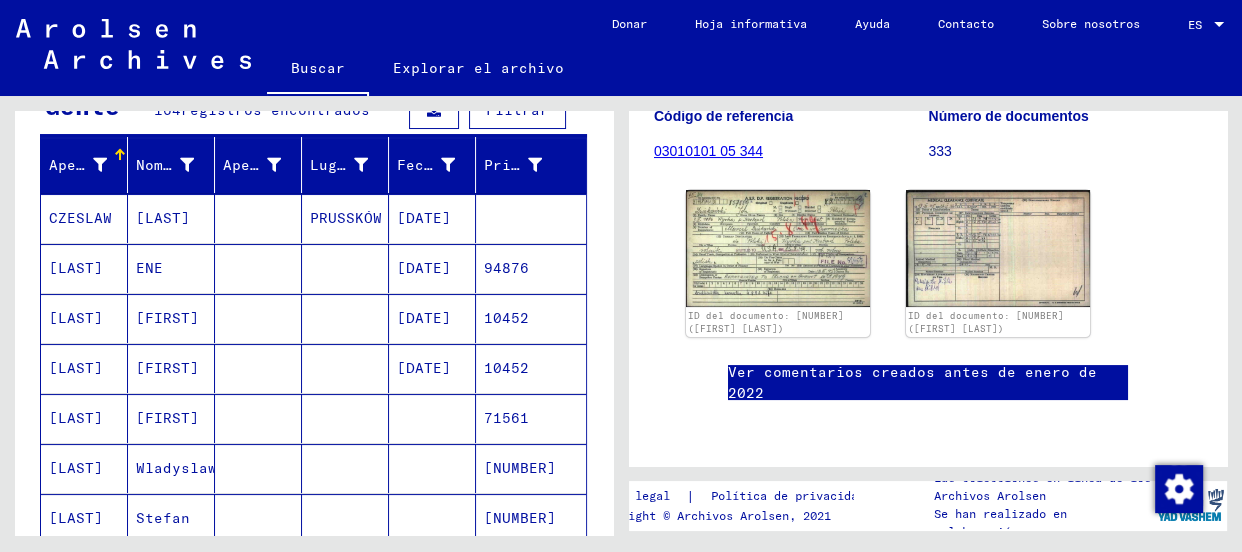 click on "[LAST]" at bounding box center (76, 318) 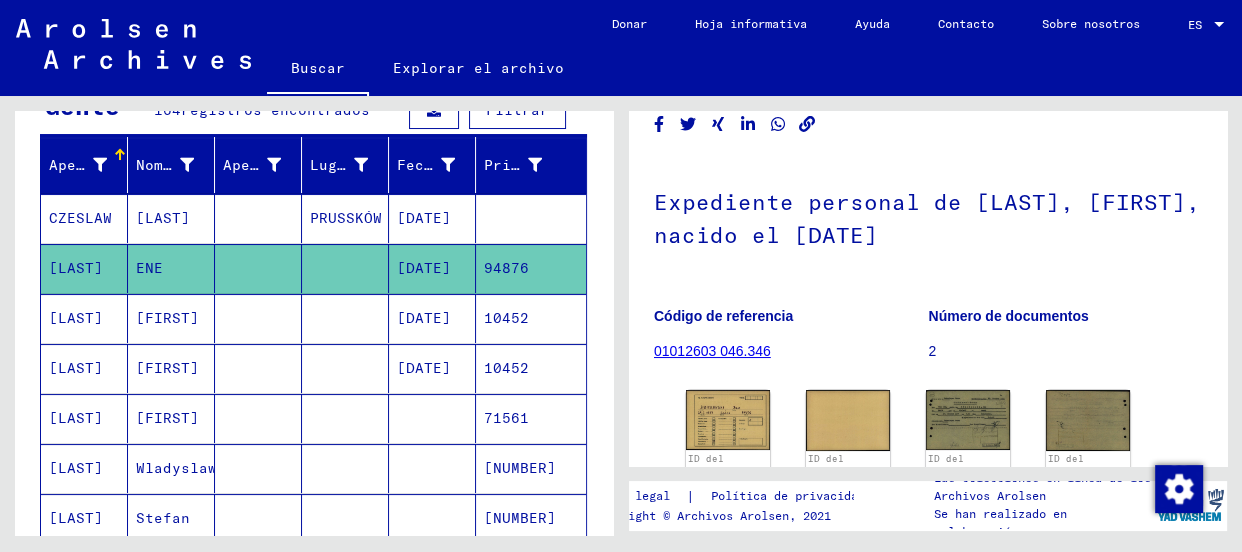 scroll, scrollTop: 51, scrollLeft: 0, axis: vertical 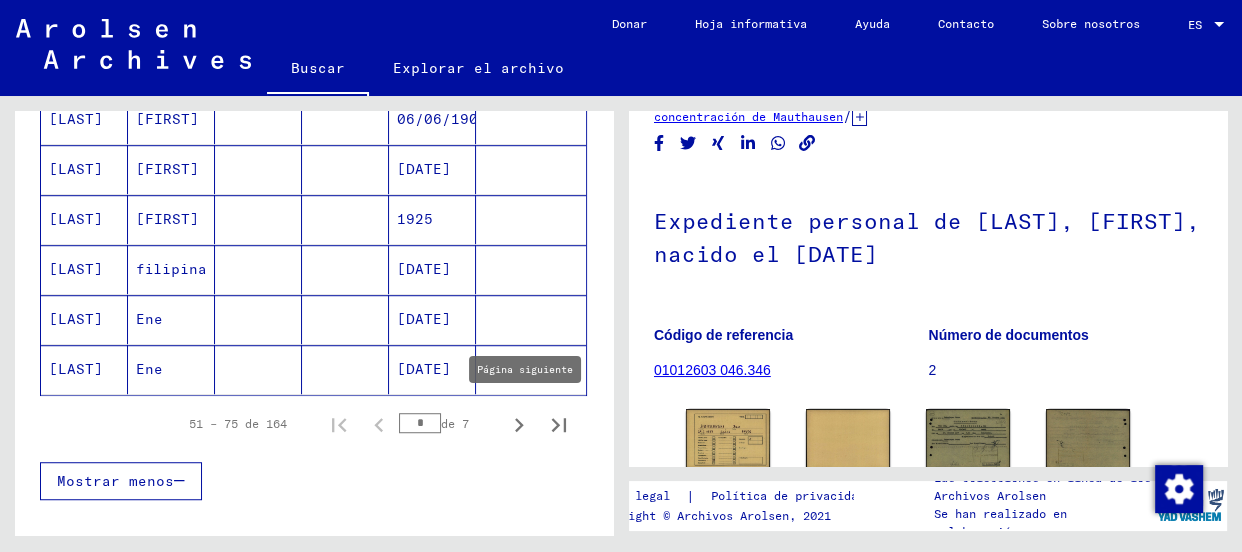 click 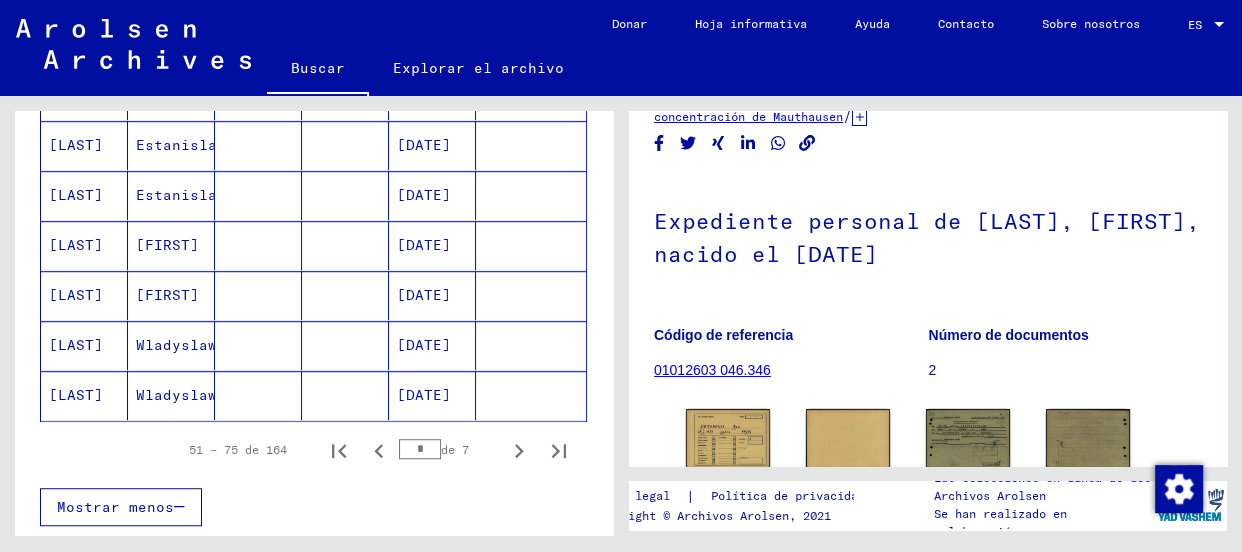 scroll, scrollTop: 1250, scrollLeft: 0, axis: vertical 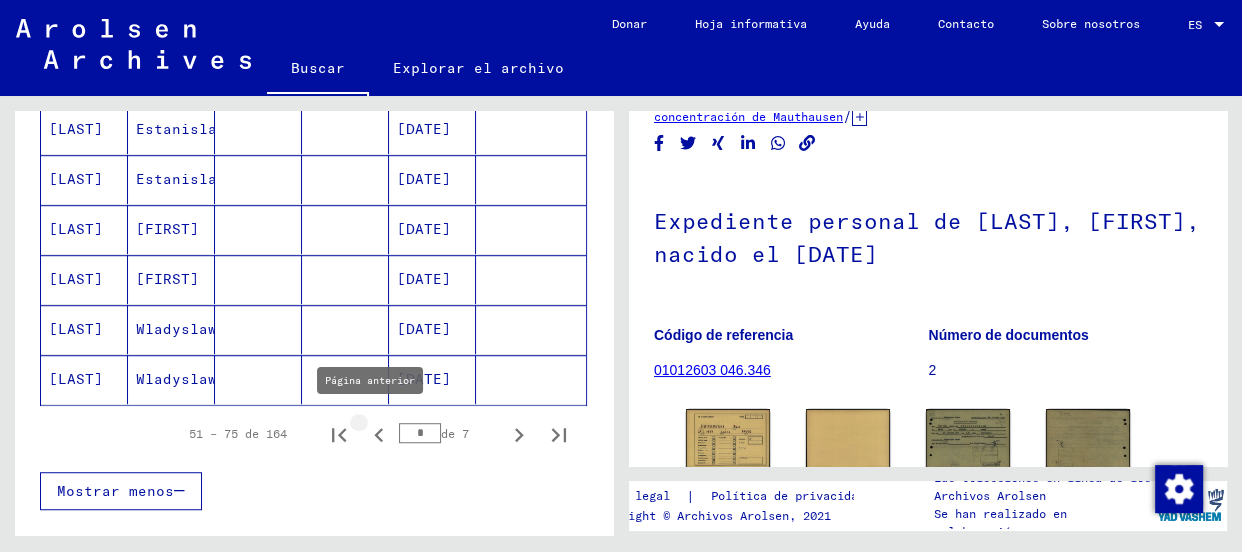 click 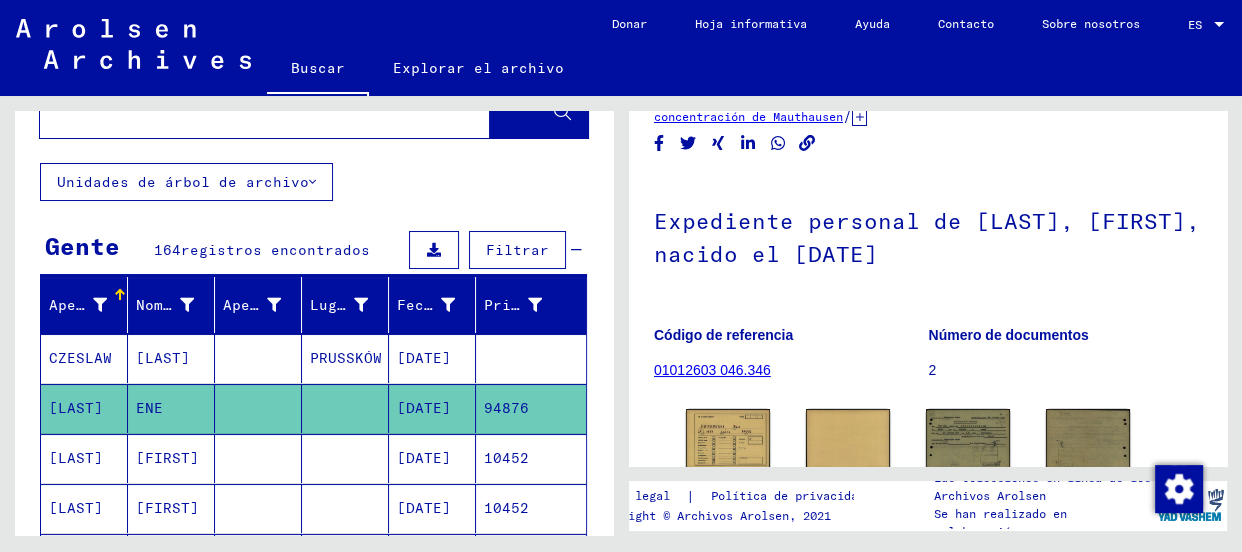 scroll, scrollTop: 0, scrollLeft: 0, axis: both 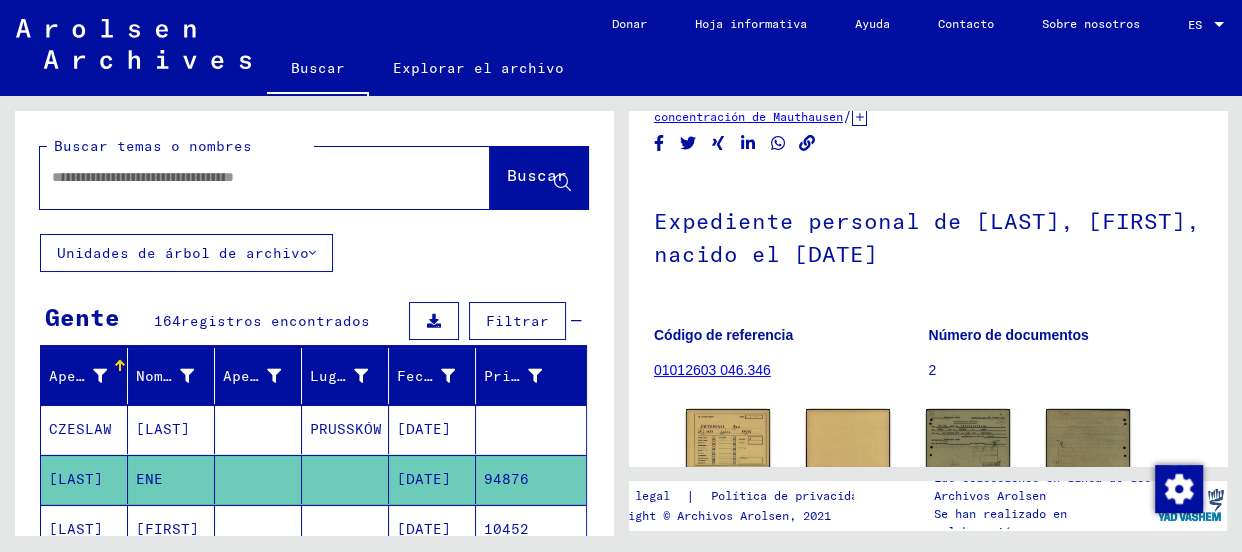 click 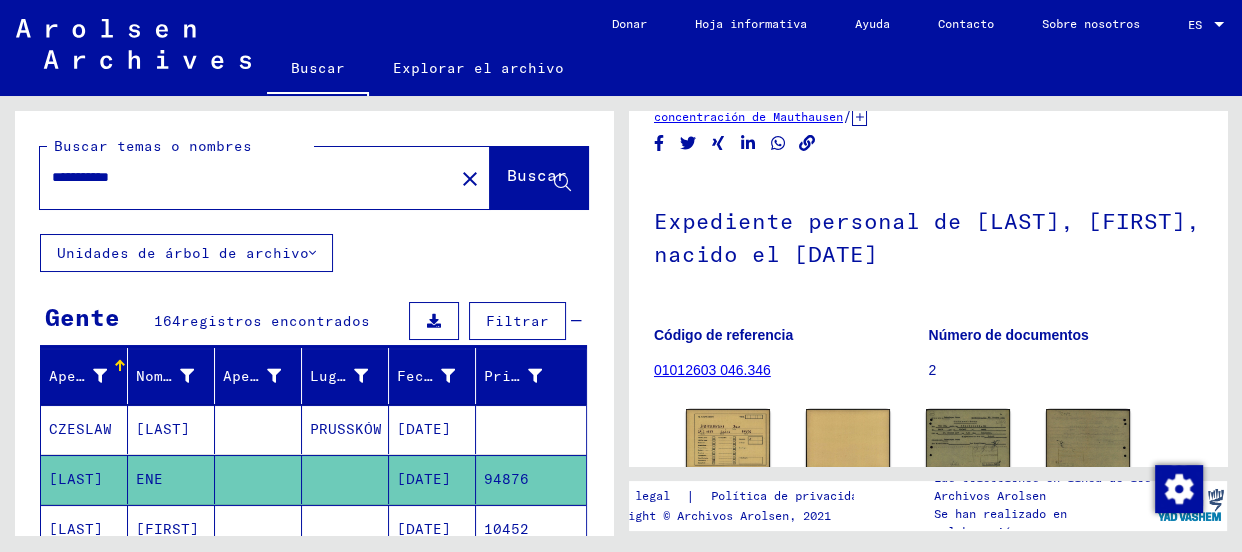 type on "**********" 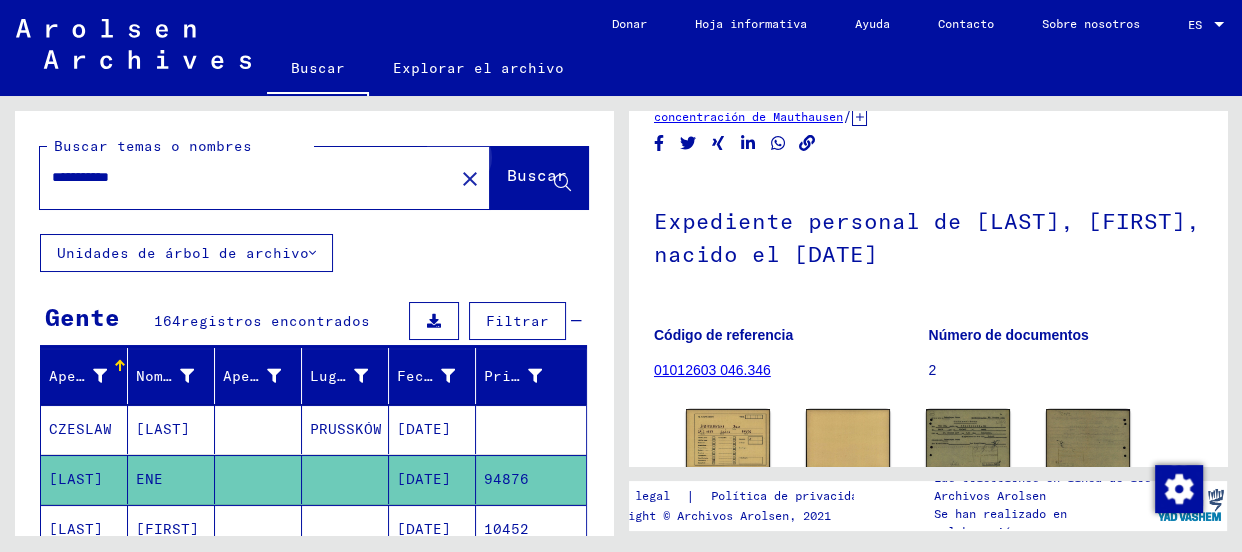 click on "Buscar" 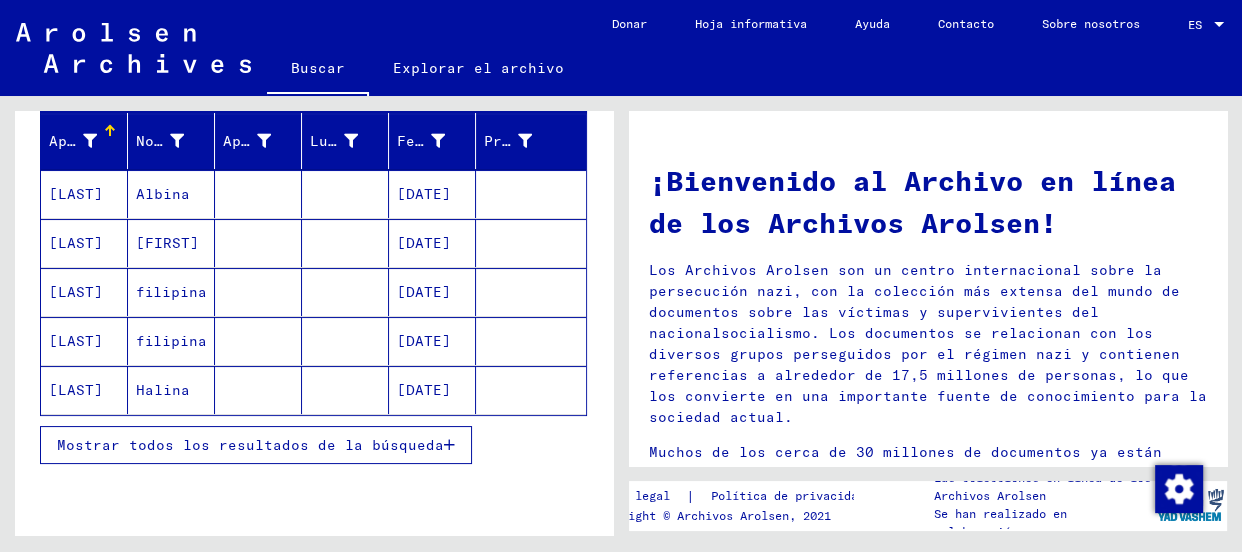 scroll, scrollTop: 260, scrollLeft: 0, axis: vertical 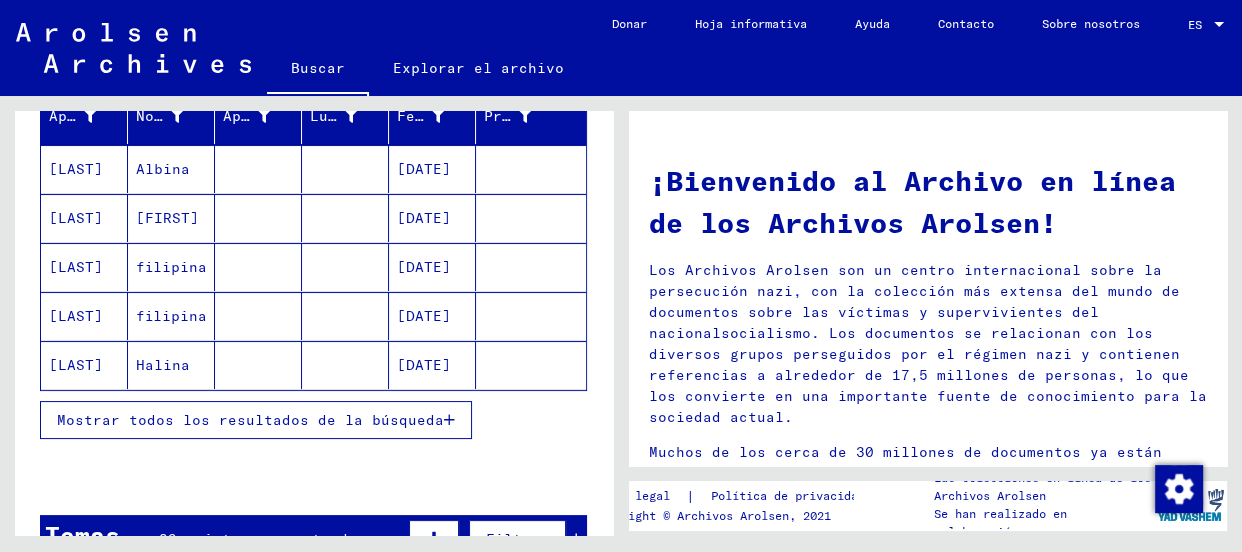 click on "Mostrar todos los resultados de la búsqueda" at bounding box center [250, 420] 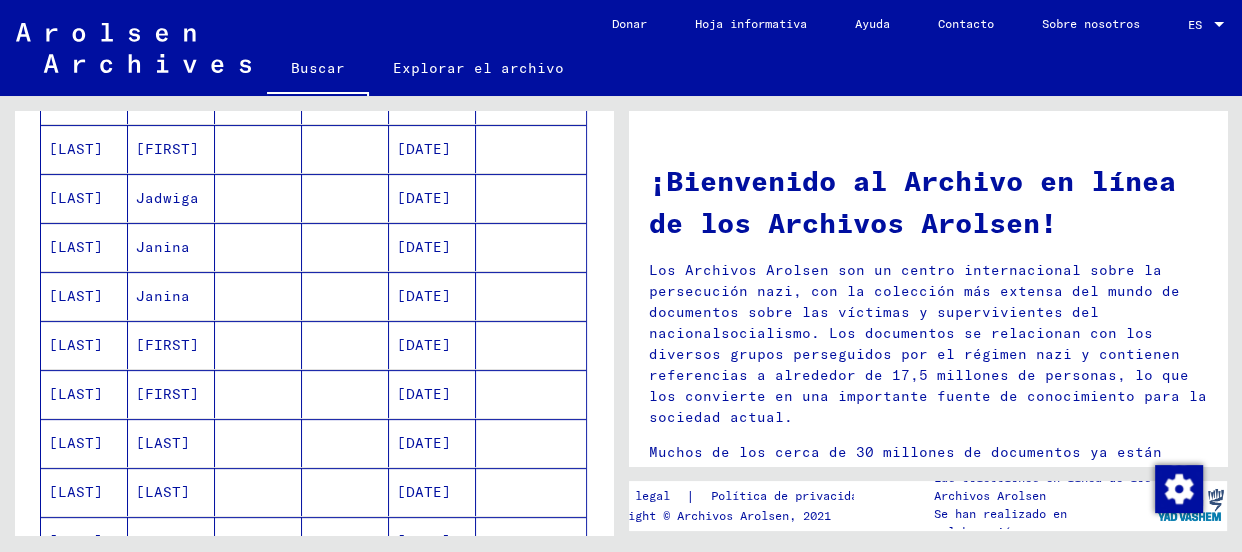 scroll, scrollTop: 600, scrollLeft: 0, axis: vertical 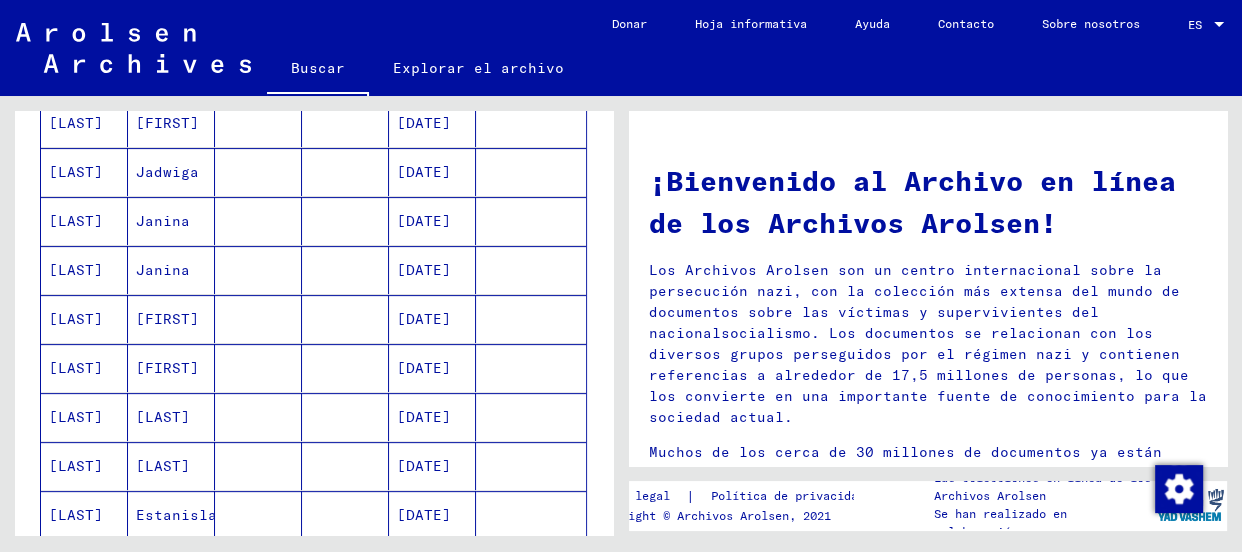 click on "[LAST]" at bounding box center [76, 417] 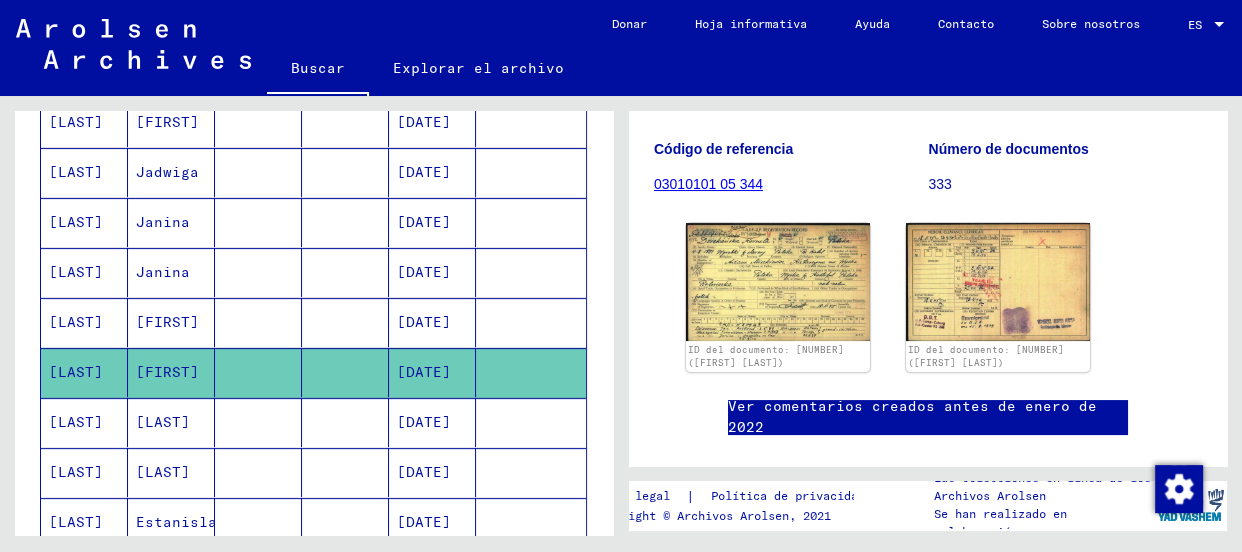 scroll, scrollTop: 299, scrollLeft: 0, axis: vertical 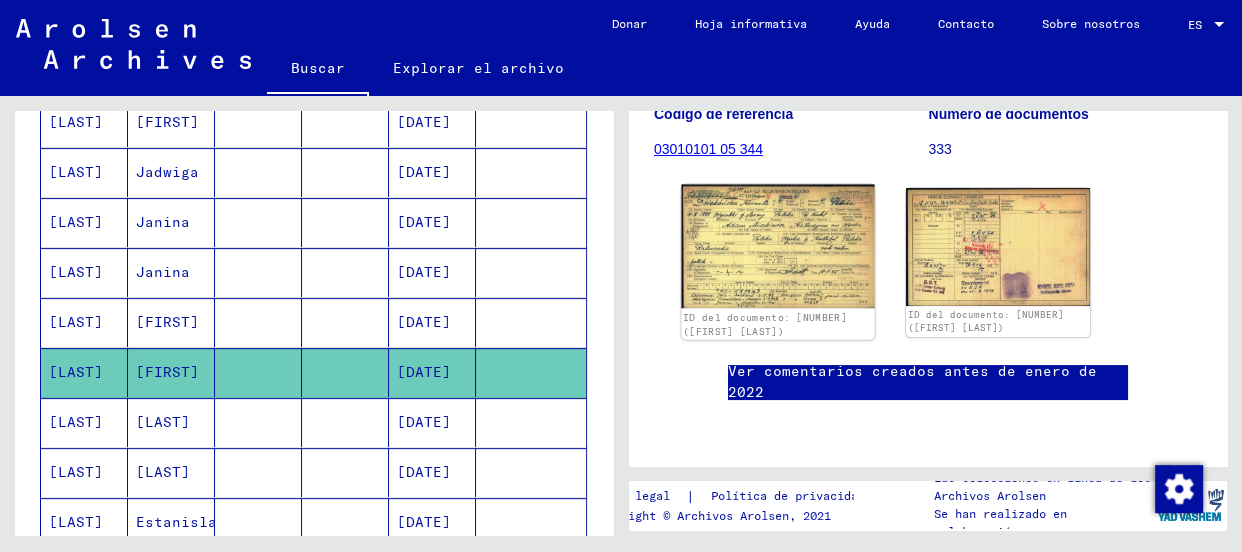 click 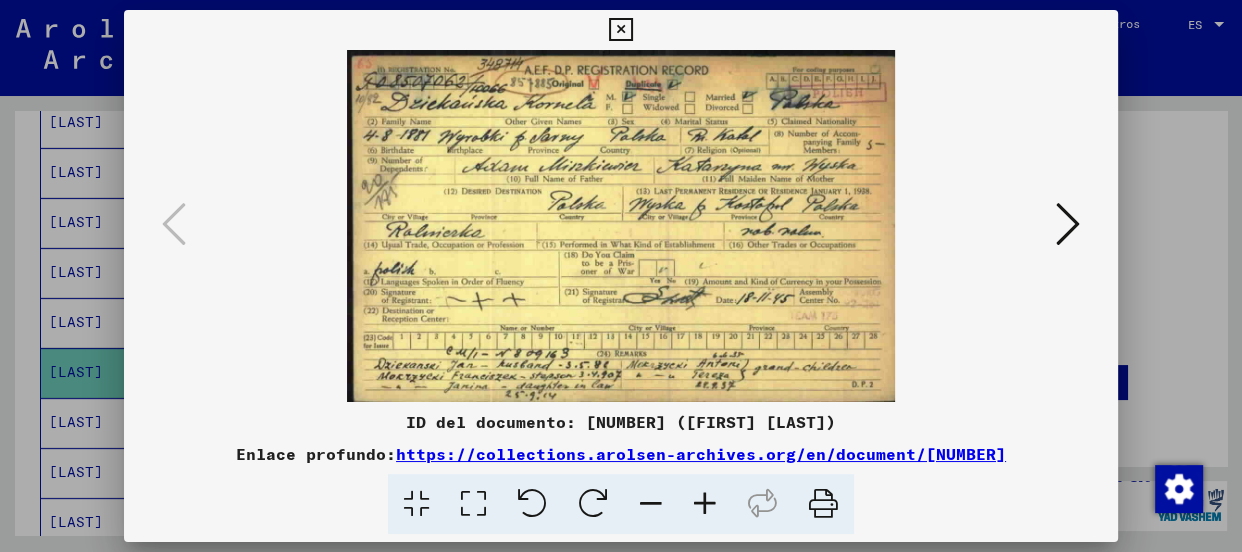 click at bounding box center (705, 504) 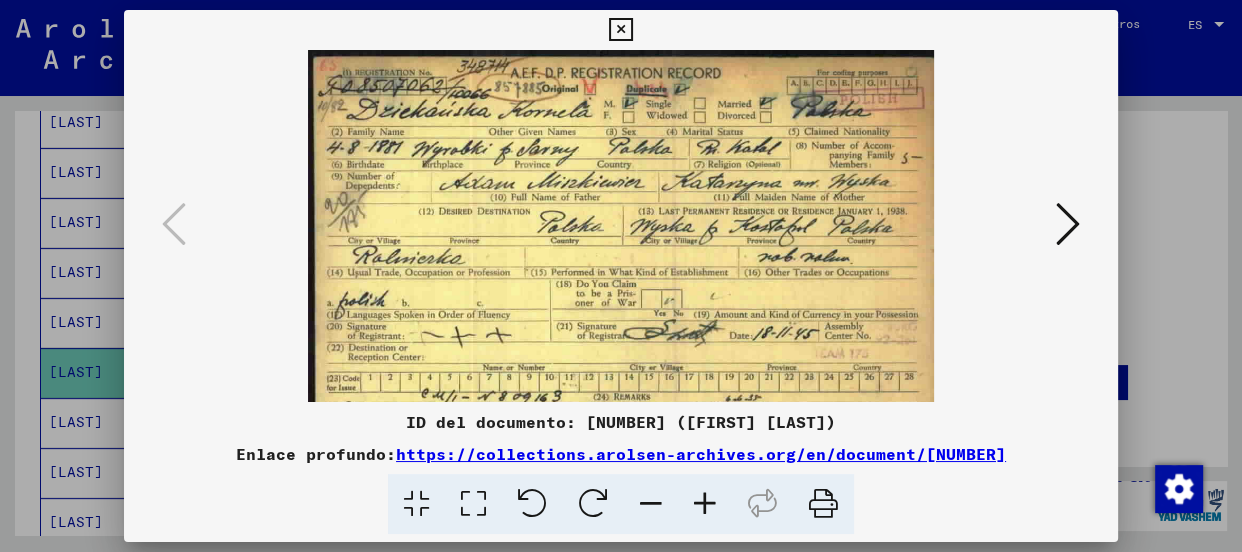 click at bounding box center [705, 504] 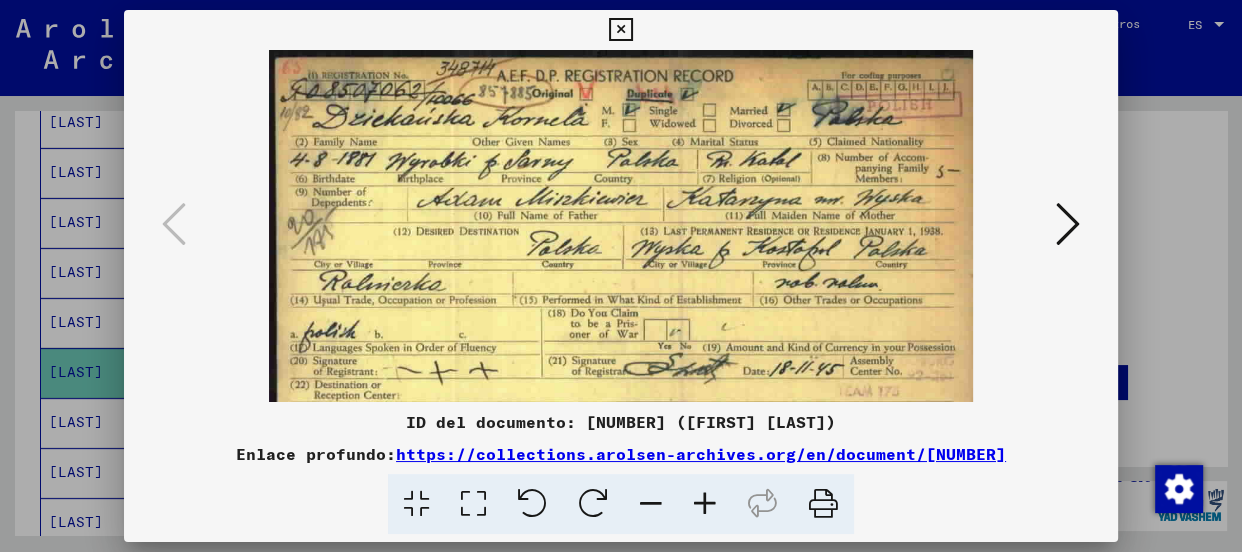 click at bounding box center (705, 504) 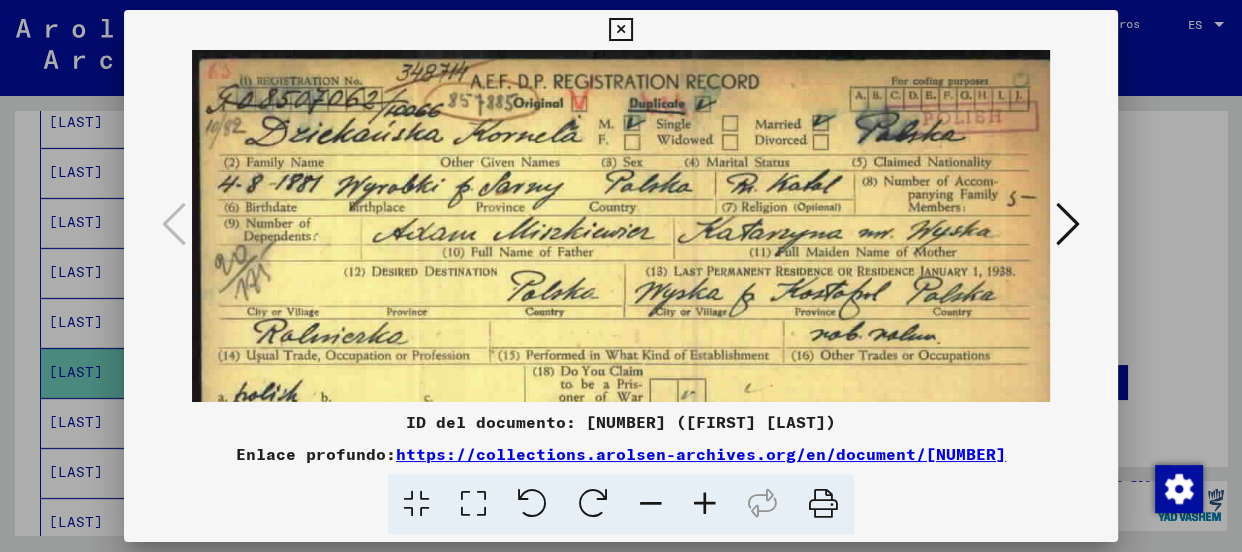 click at bounding box center [705, 504] 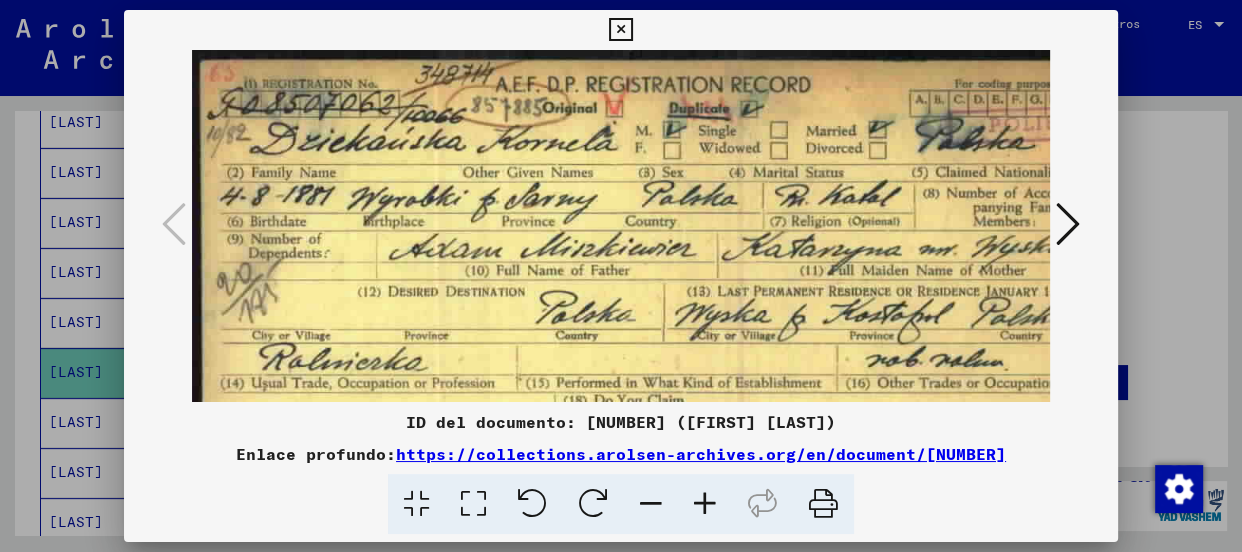 click at bounding box center [705, 504] 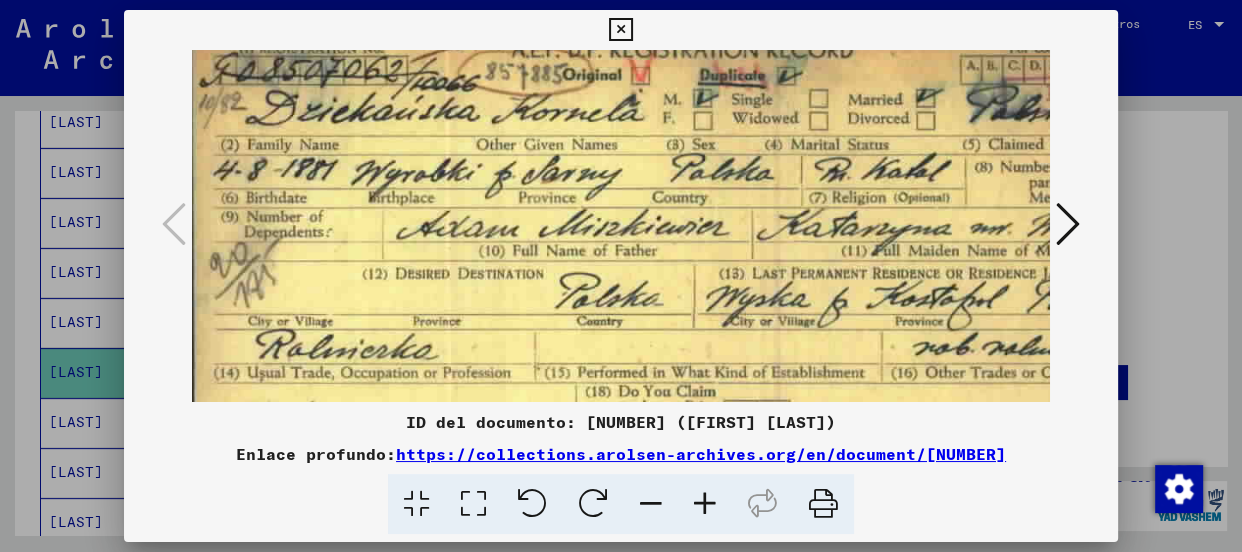 scroll, scrollTop: 37, scrollLeft: 9, axis: both 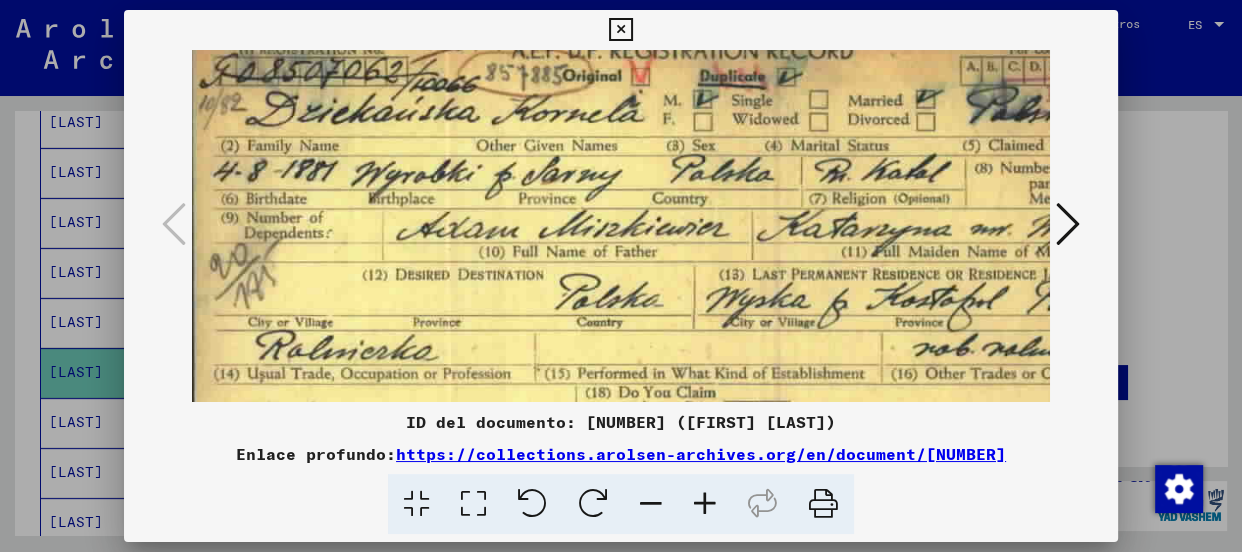 drag, startPoint x: 676, startPoint y: 379, endPoint x: 719, endPoint y: 345, distance: 54.81788 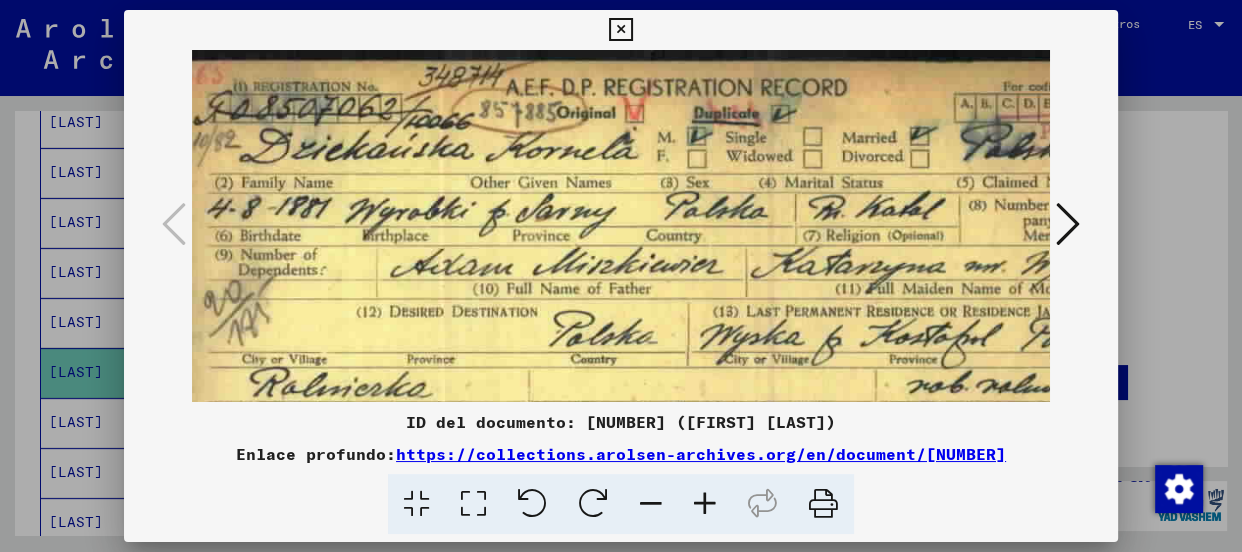 scroll, scrollTop: 0, scrollLeft: 18, axis: horizontal 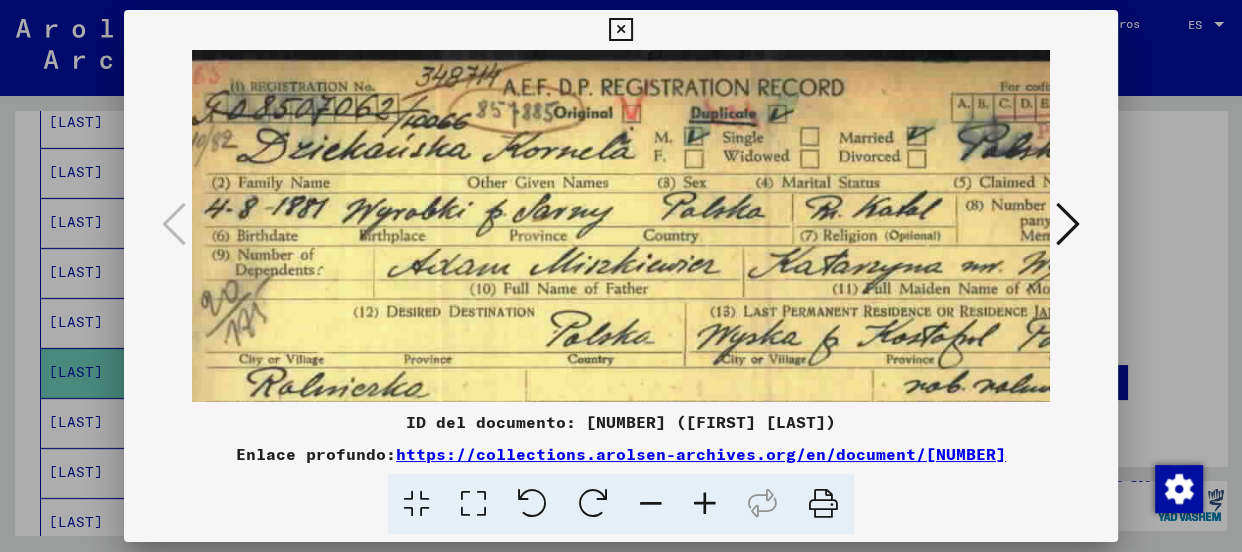 drag, startPoint x: 765, startPoint y: 140, endPoint x: 755, endPoint y: 262, distance: 122.40915 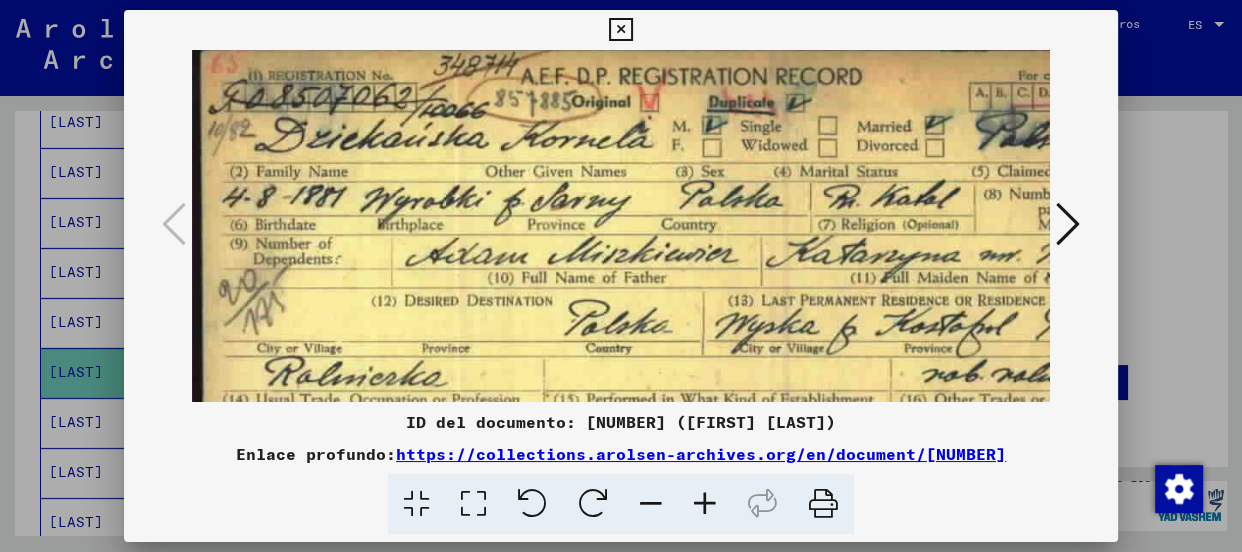 scroll, scrollTop: 12, scrollLeft: 0, axis: vertical 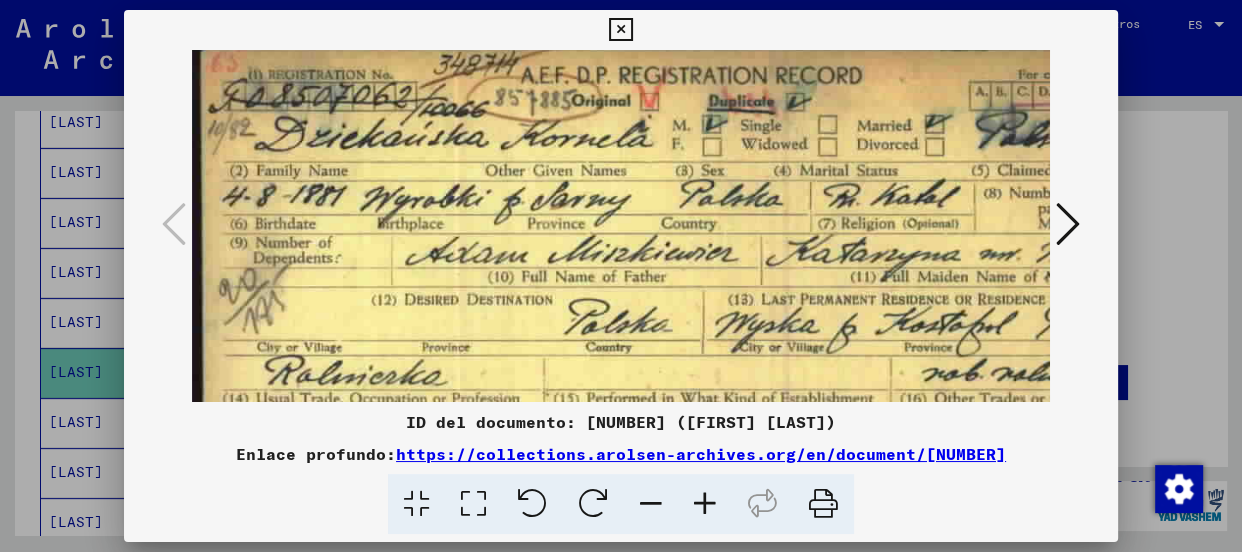 drag, startPoint x: 787, startPoint y: 282, endPoint x: 768, endPoint y: 268, distance: 23.600847 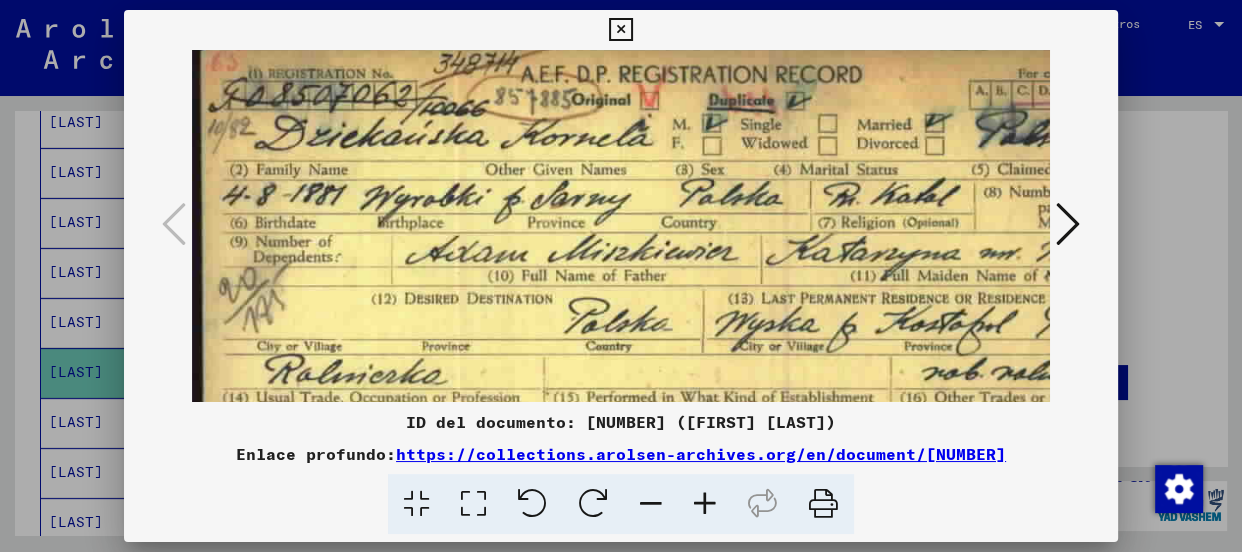 scroll, scrollTop: 17, scrollLeft: 0, axis: vertical 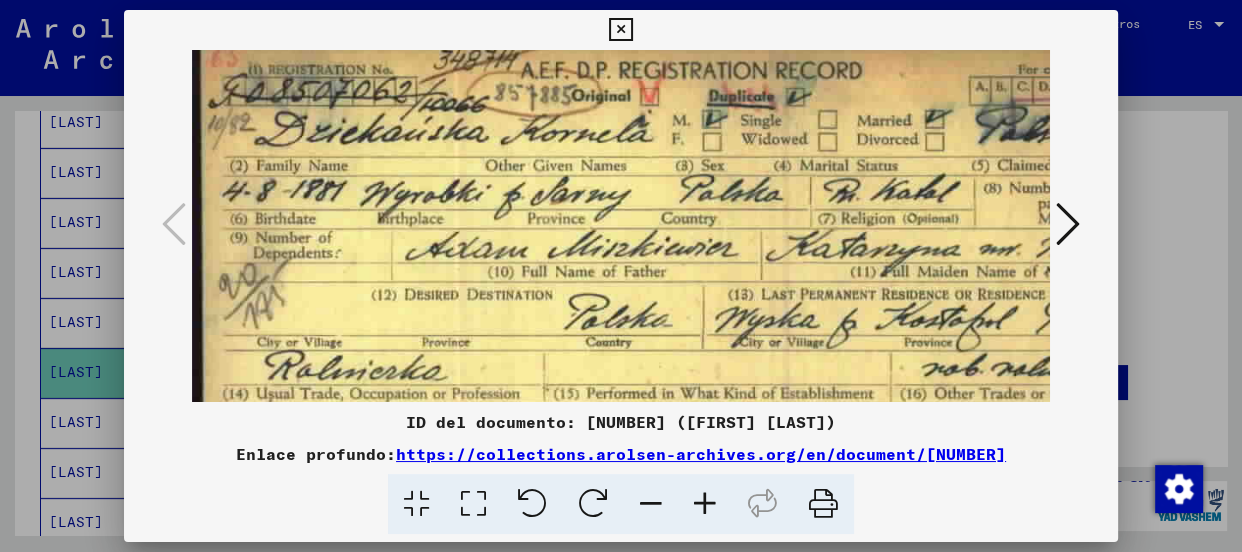 drag, startPoint x: 931, startPoint y: 280, endPoint x: 1052, endPoint y: 275, distance: 121.103264 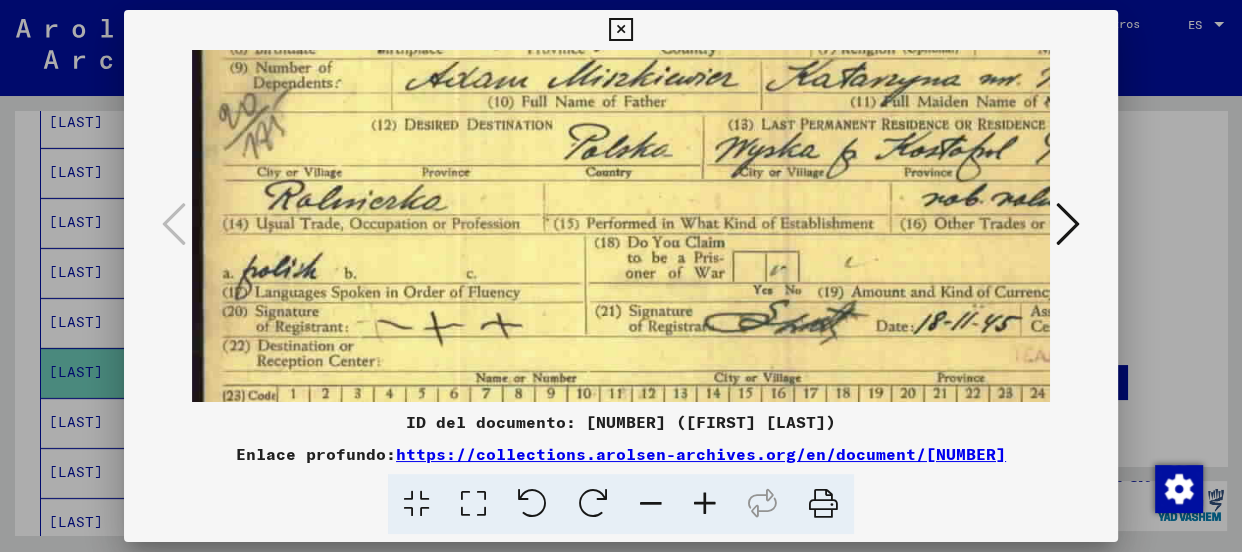 drag, startPoint x: 725, startPoint y: 329, endPoint x: 755, endPoint y: 159, distance: 172.62677 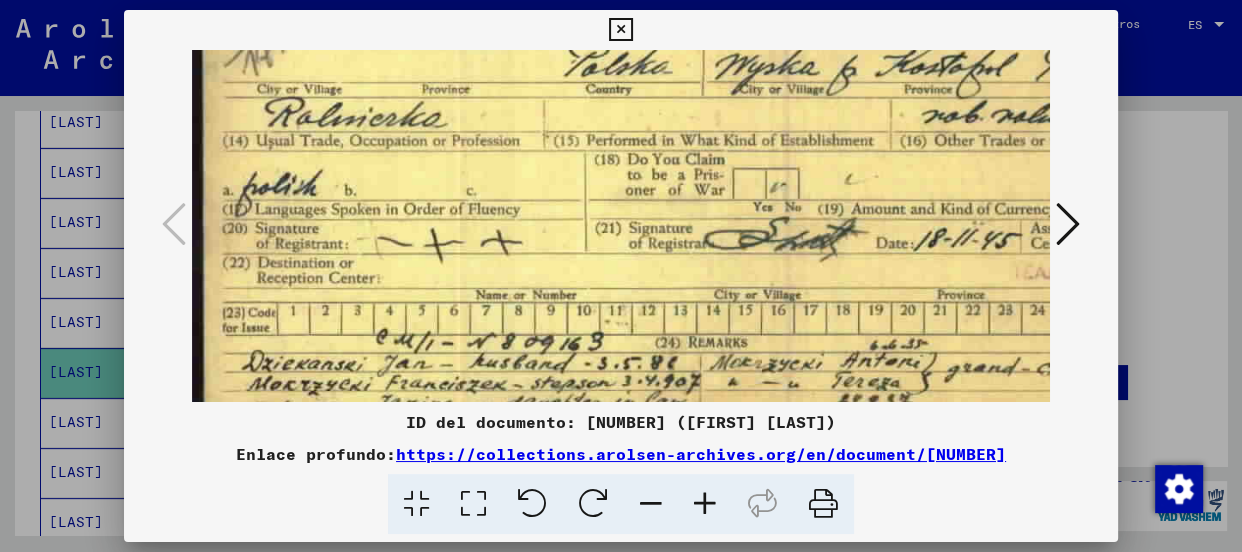 drag, startPoint x: 740, startPoint y: 263, endPoint x: 745, endPoint y: 180, distance: 83.15047 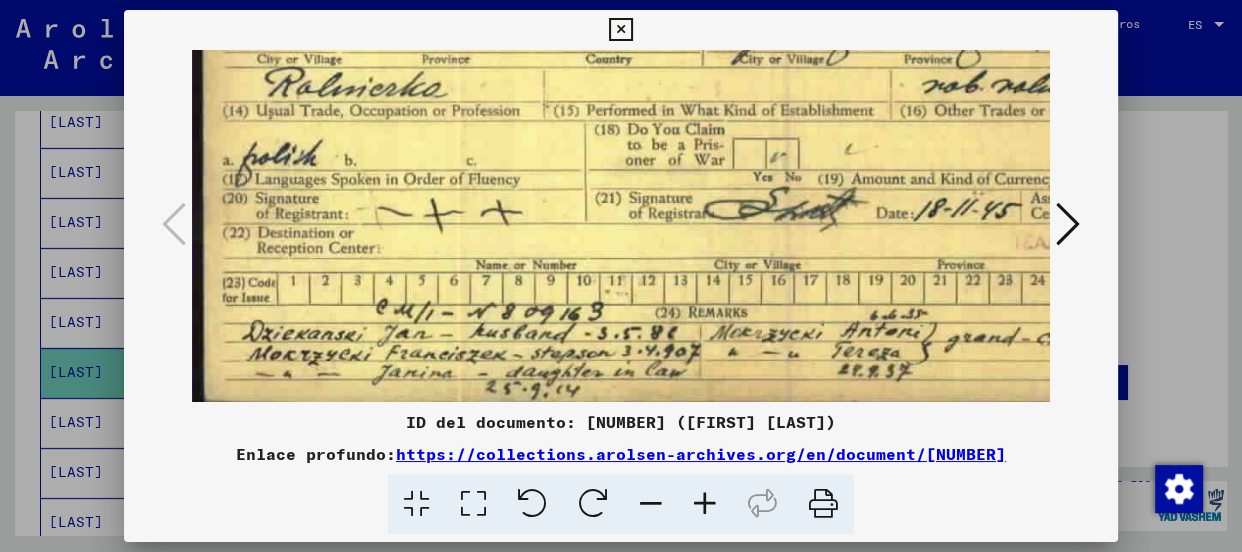 drag, startPoint x: 731, startPoint y: 270, endPoint x: 732, endPoint y: 210, distance: 60.00833 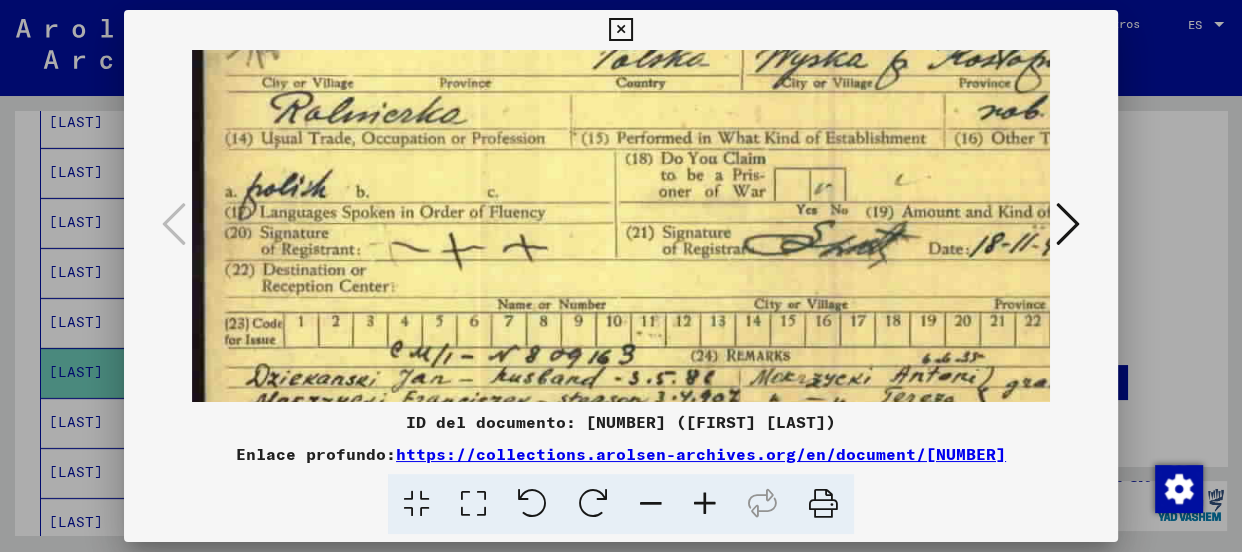 click at bounding box center (705, 504) 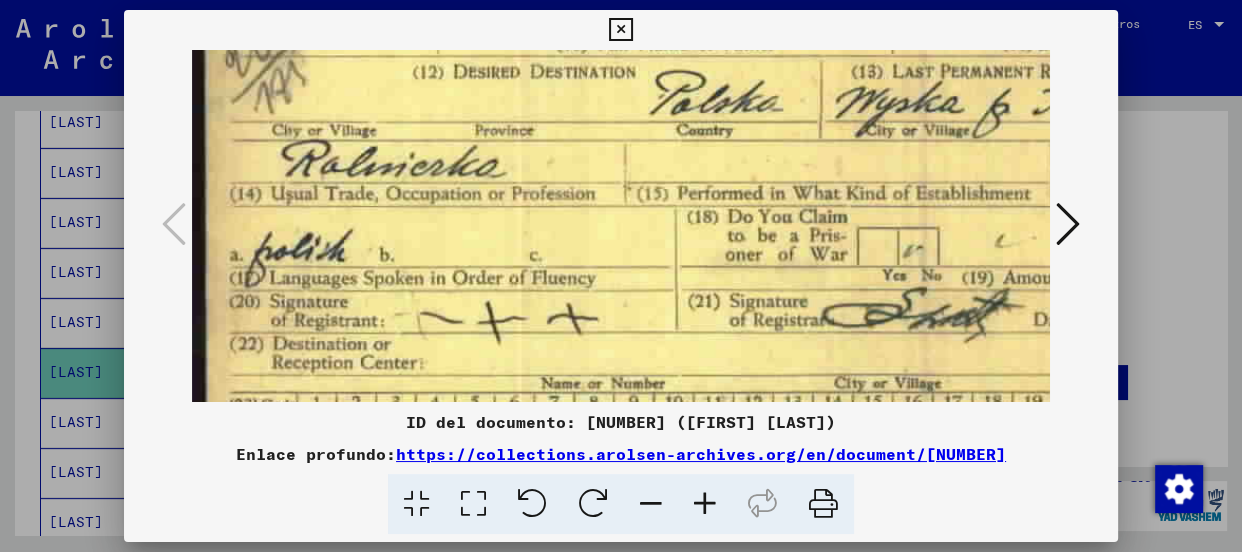 click at bounding box center [705, 504] 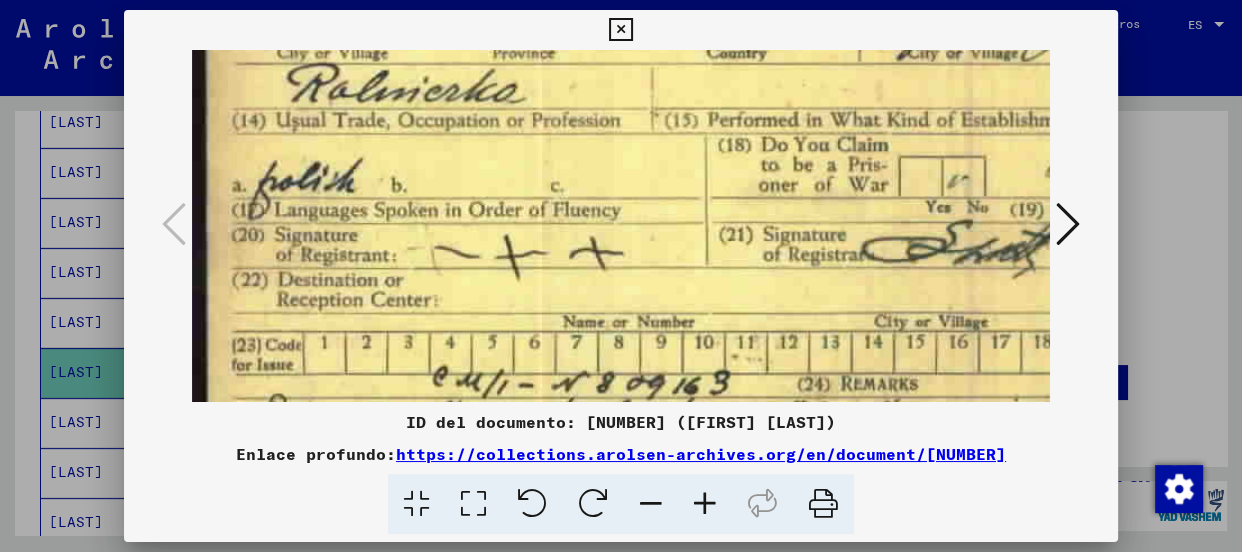 drag, startPoint x: 640, startPoint y: 258, endPoint x: 675, endPoint y: 157, distance: 106.89247 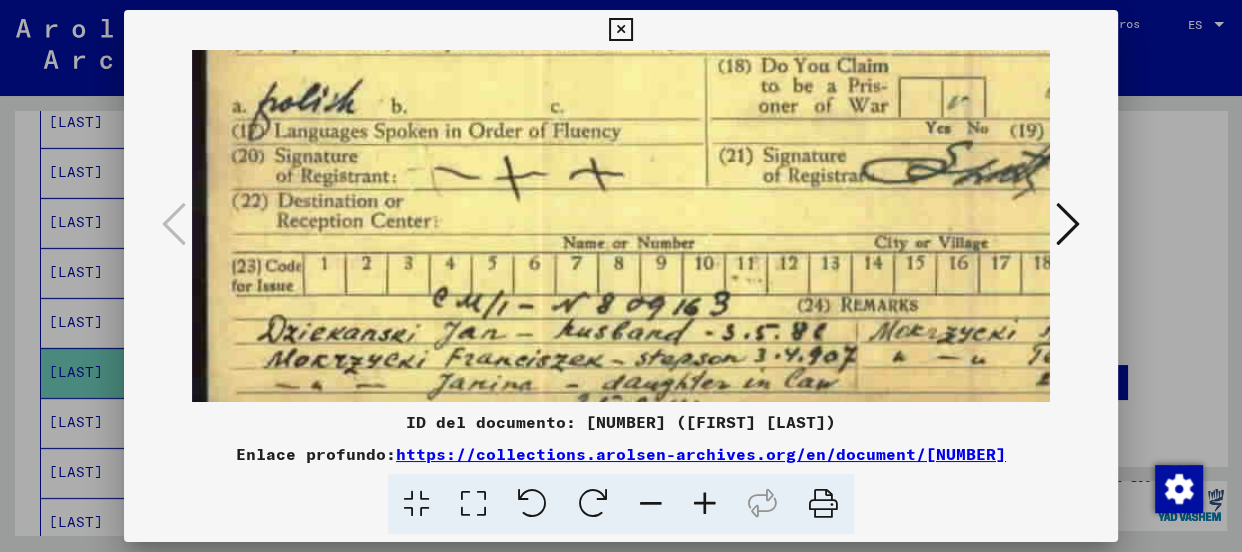 scroll, scrollTop: 500, scrollLeft: 0, axis: vertical 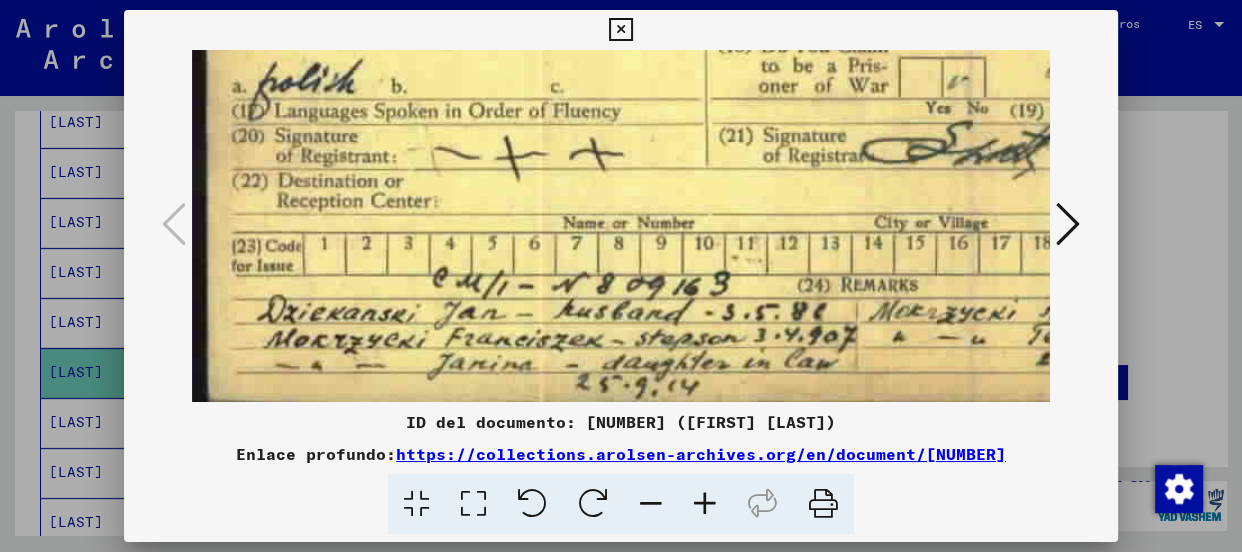 drag, startPoint x: 628, startPoint y: 300, endPoint x: 671, endPoint y: 189, distance: 119.03781 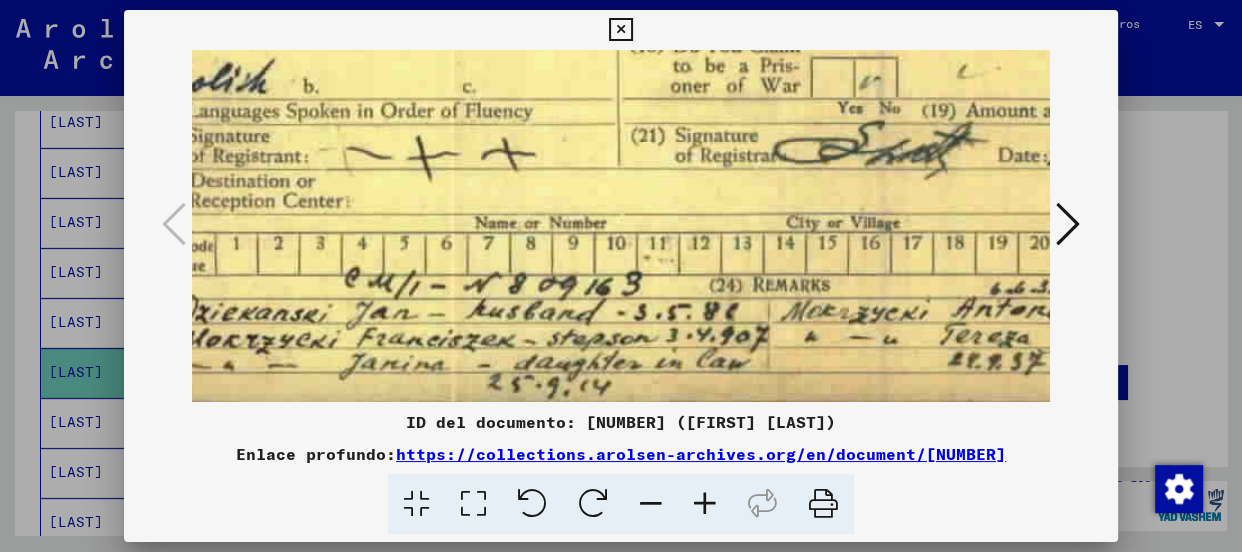 scroll, scrollTop: 500, scrollLeft: 0, axis: vertical 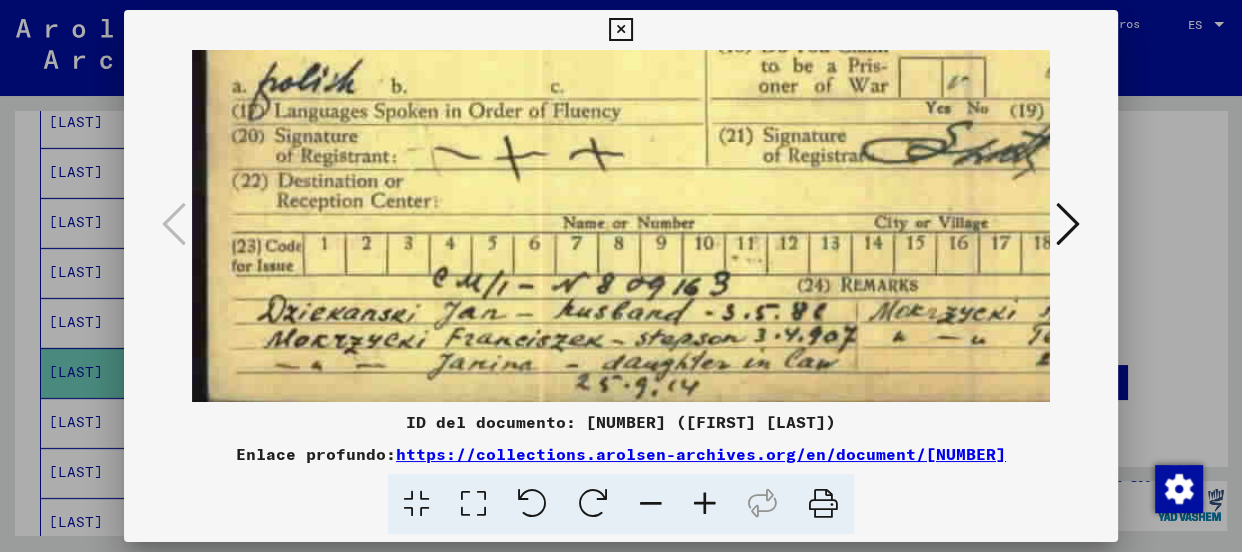 drag, startPoint x: 940, startPoint y: 328, endPoint x: 987, endPoint y: 297, distance: 56.302753 